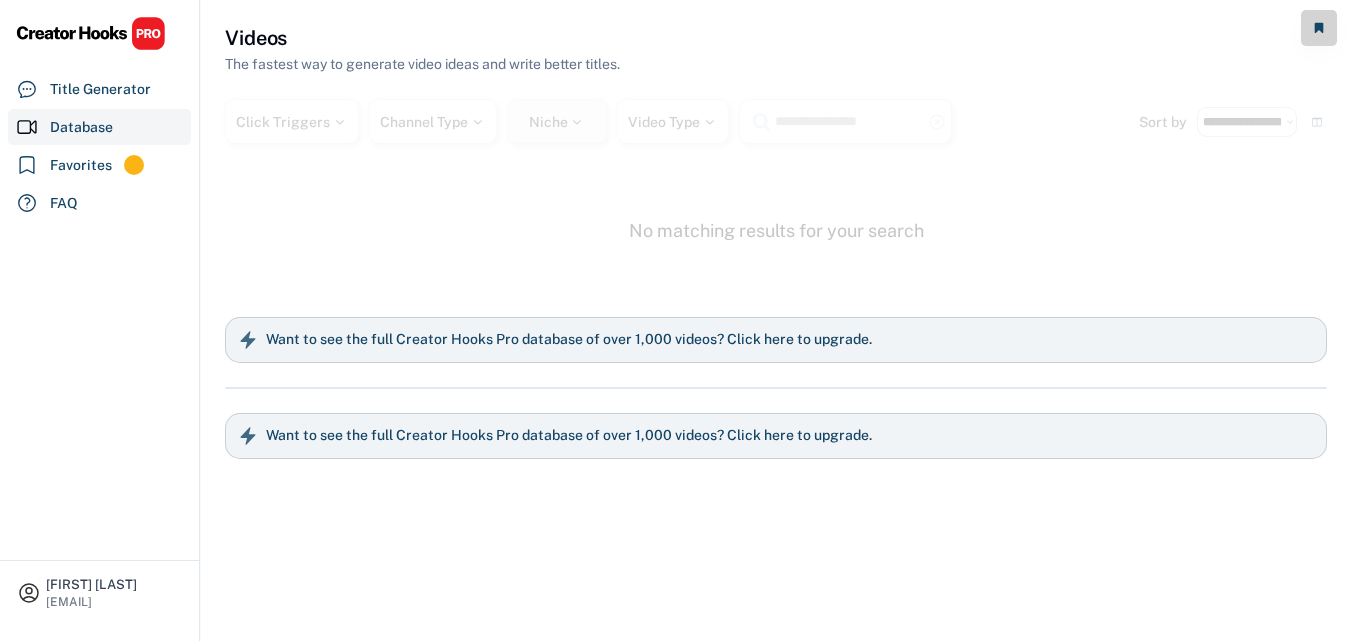 select on "**********" 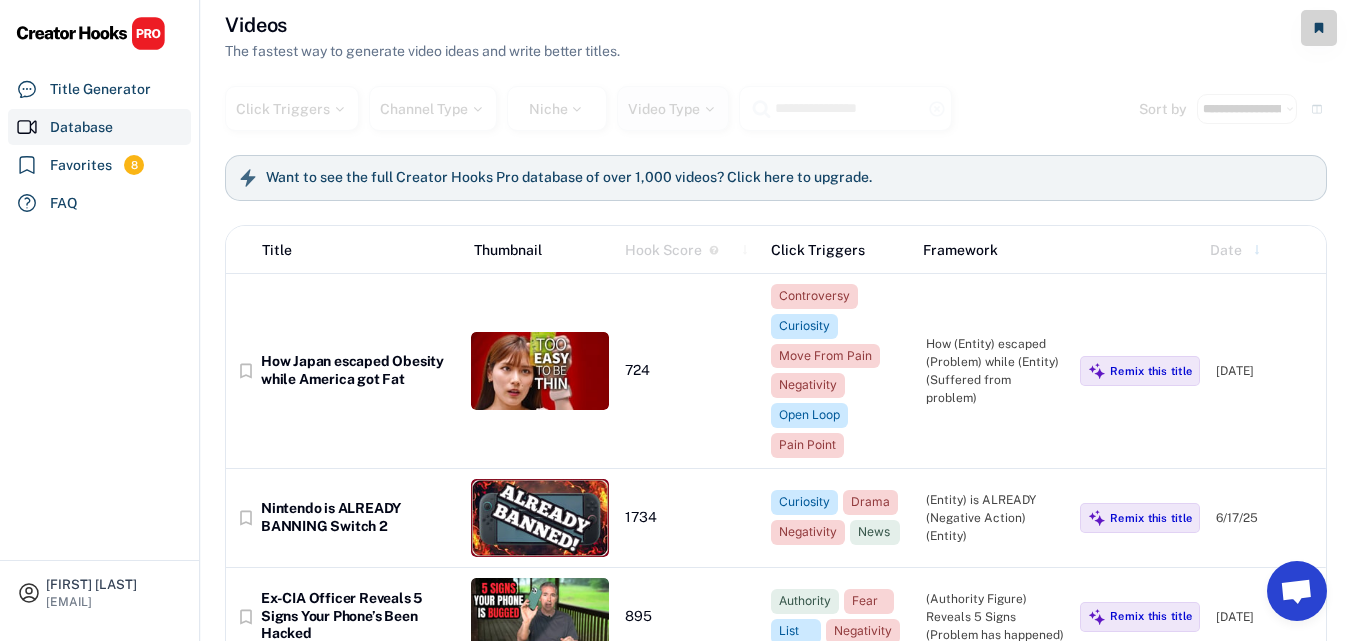scroll, scrollTop: 100, scrollLeft: 0, axis: vertical 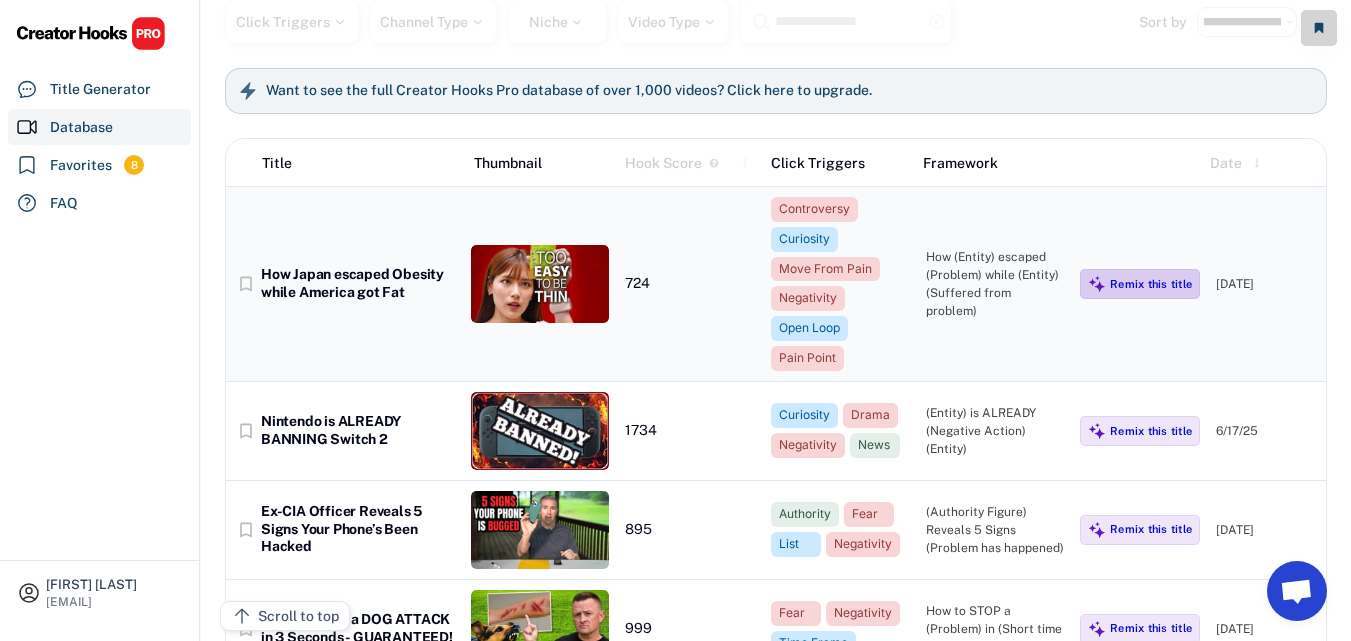 click on "Remix this title" at bounding box center (1151, 284) 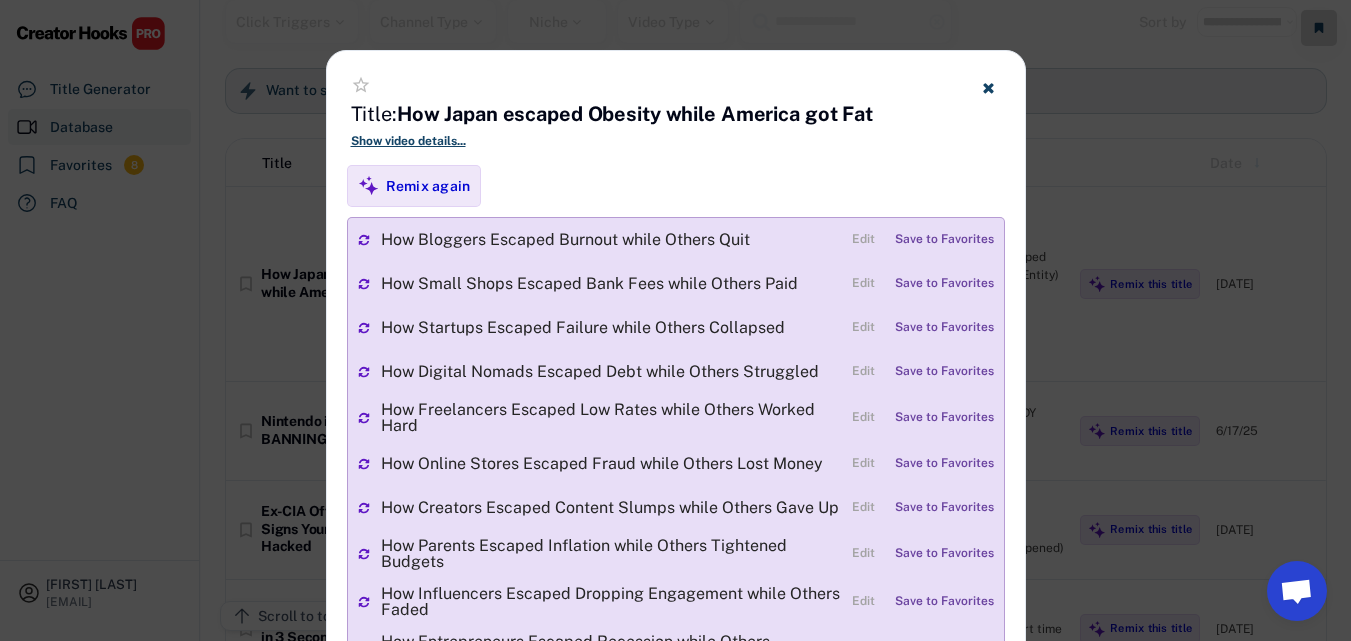 scroll, scrollTop: 200, scrollLeft: 0, axis: vertical 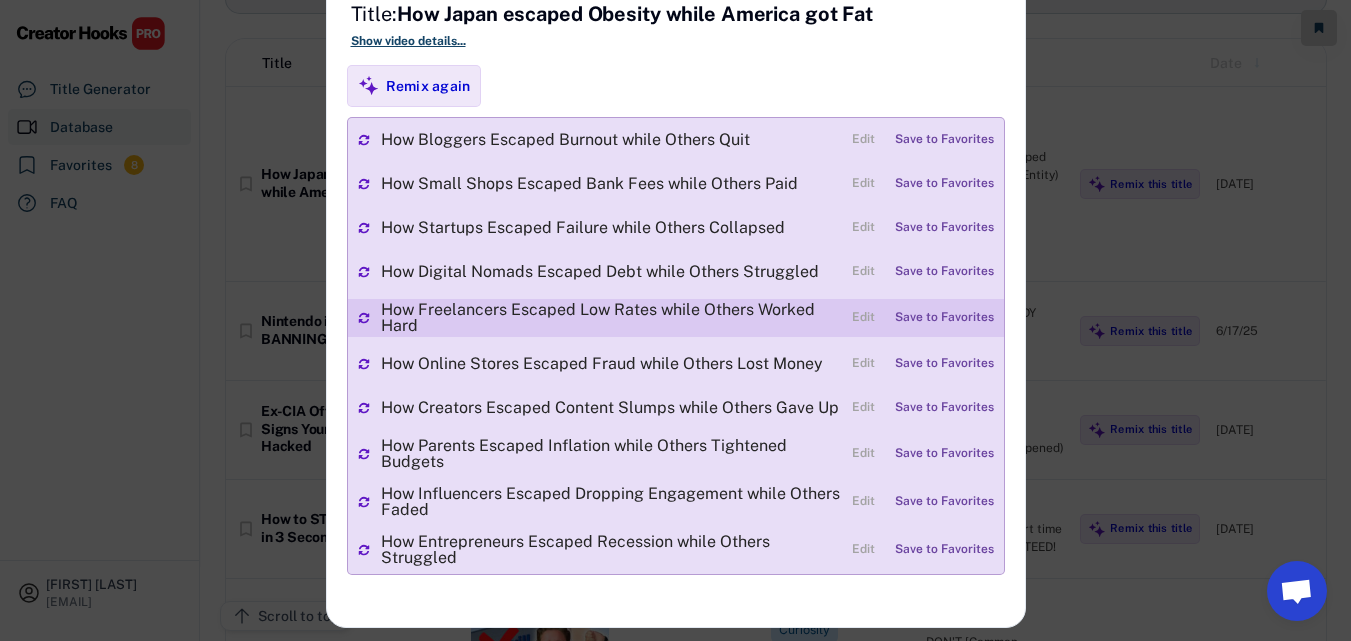 click on "Save to Favorites" at bounding box center [944, 318] 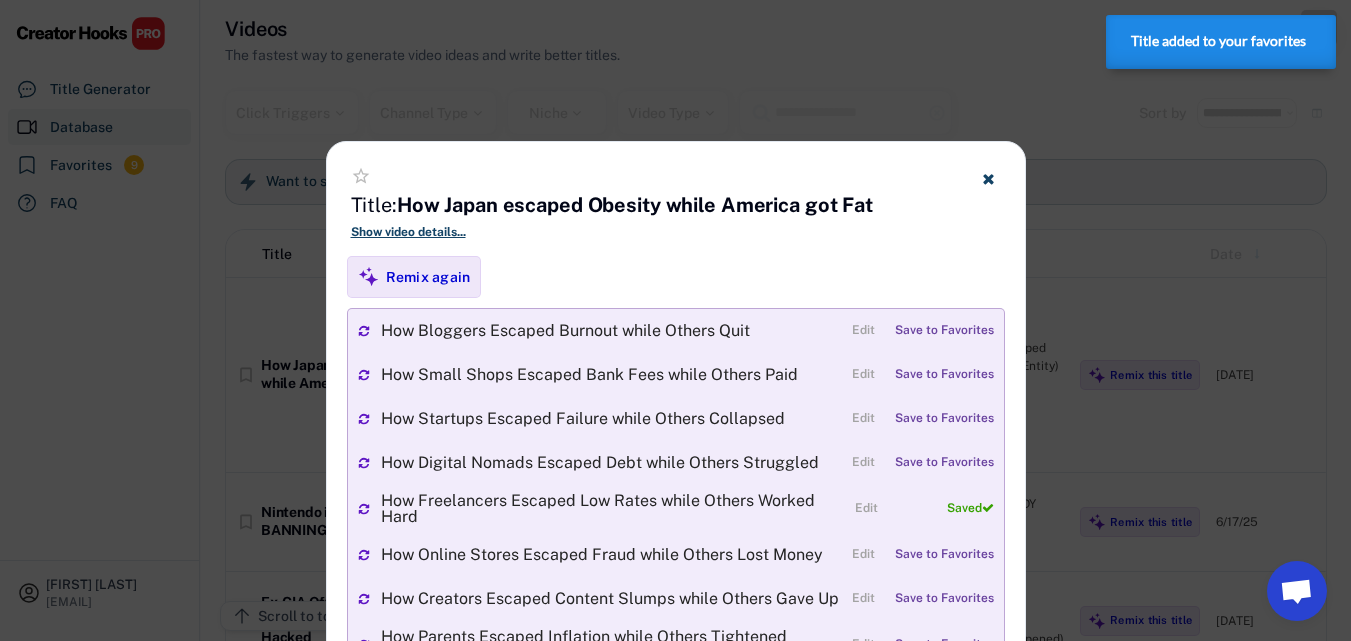 scroll, scrollTop: 0, scrollLeft: 0, axis: both 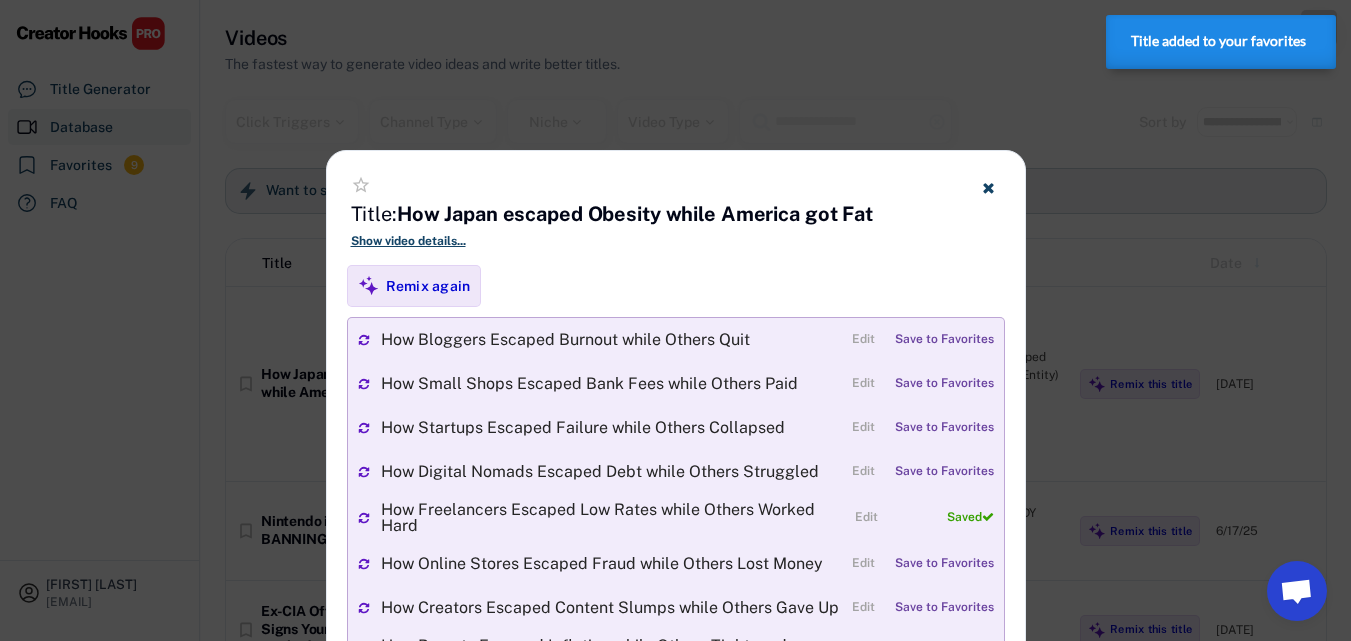 click 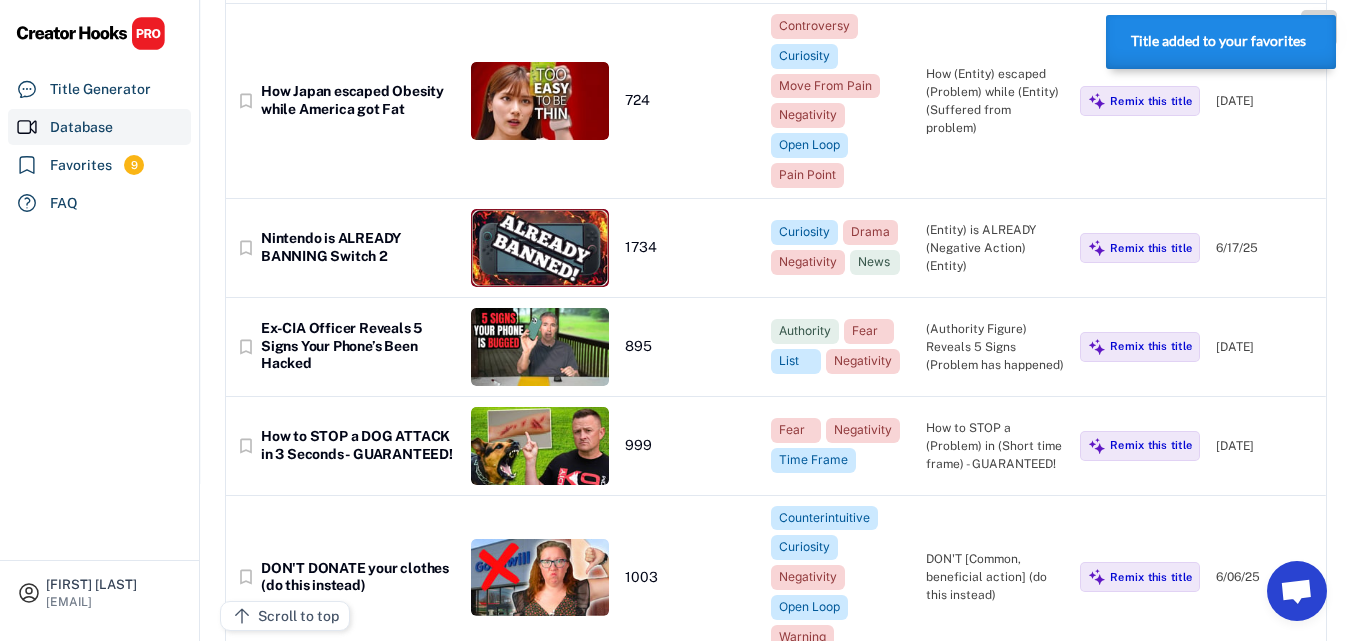 scroll, scrollTop: 300, scrollLeft: 0, axis: vertical 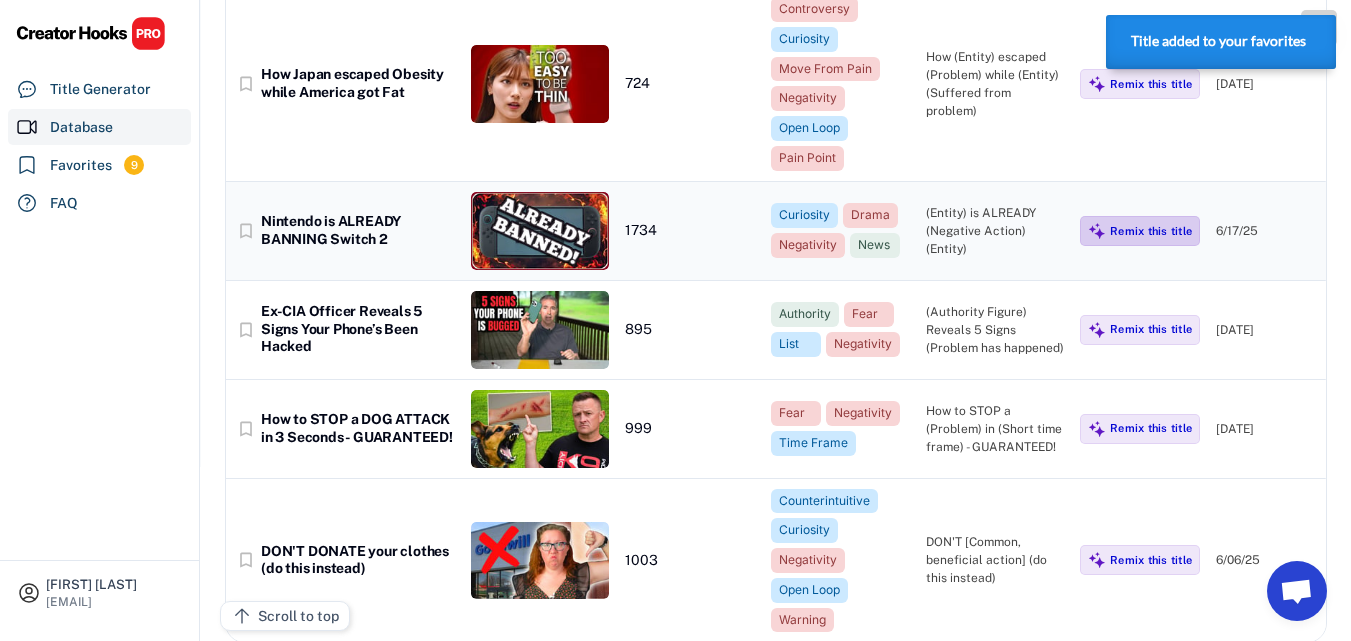 click on "Remix this title" at bounding box center [1151, 231] 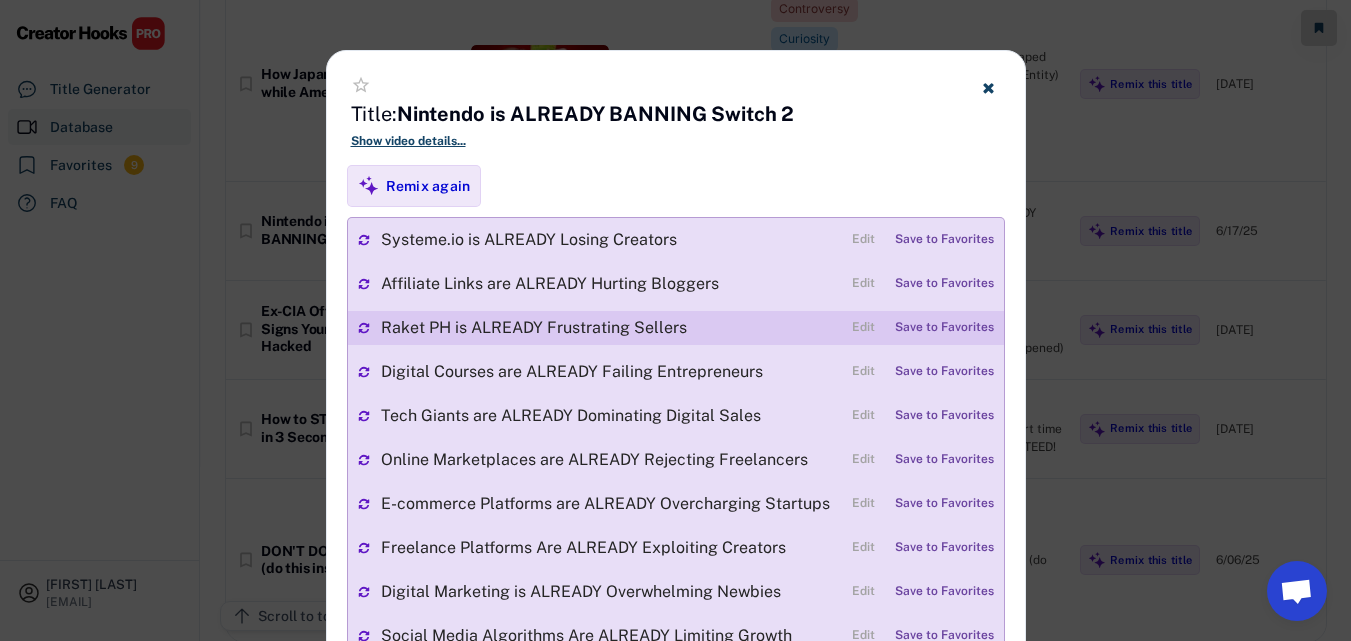 click on "Save to Favorites" at bounding box center [944, 328] 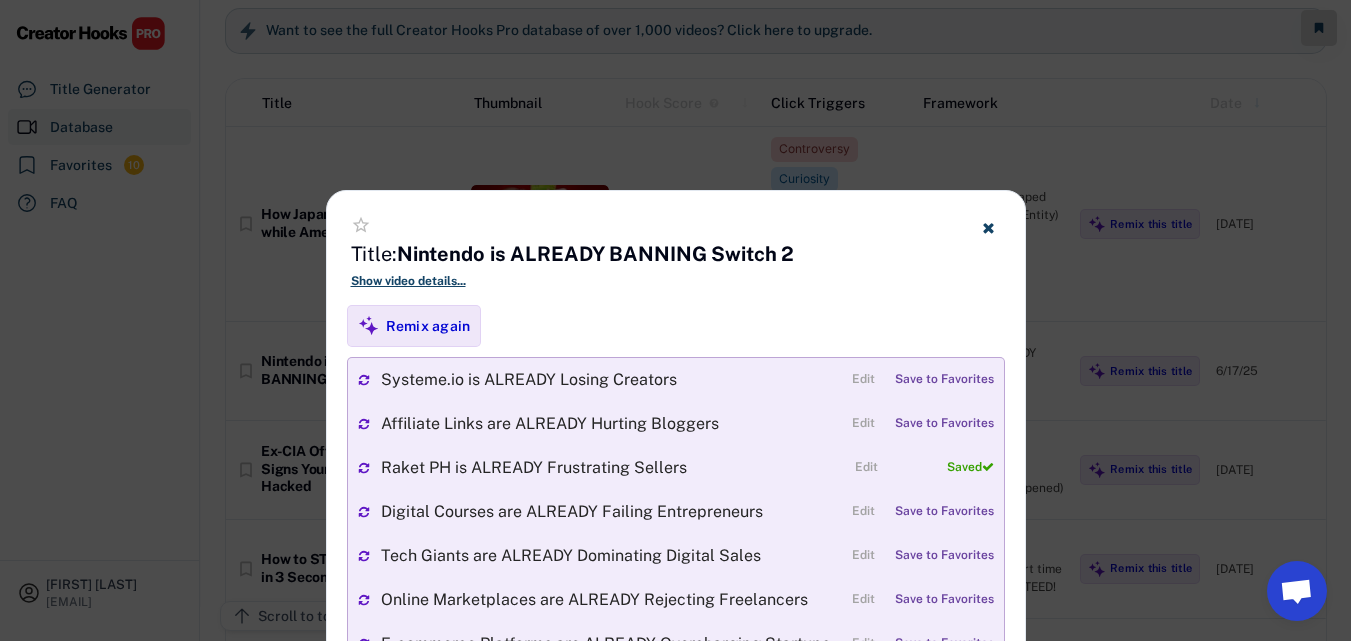 scroll, scrollTop: 196, scrollLeft: 0, axis: vertical 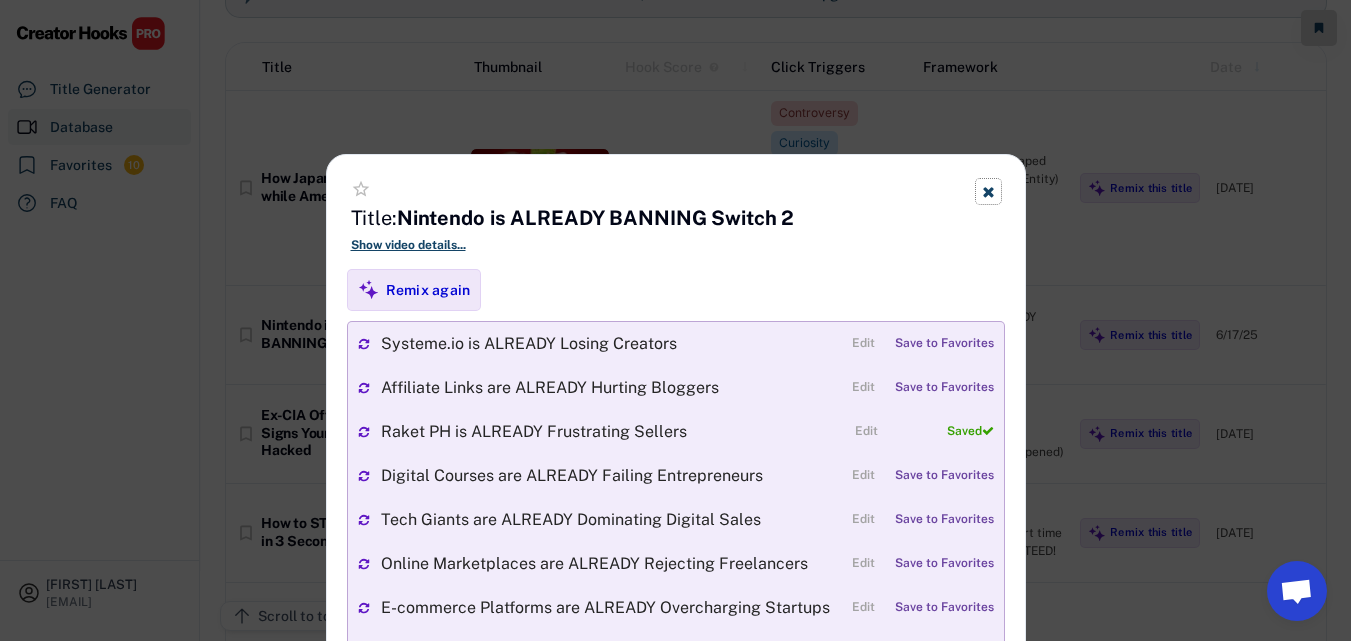 click 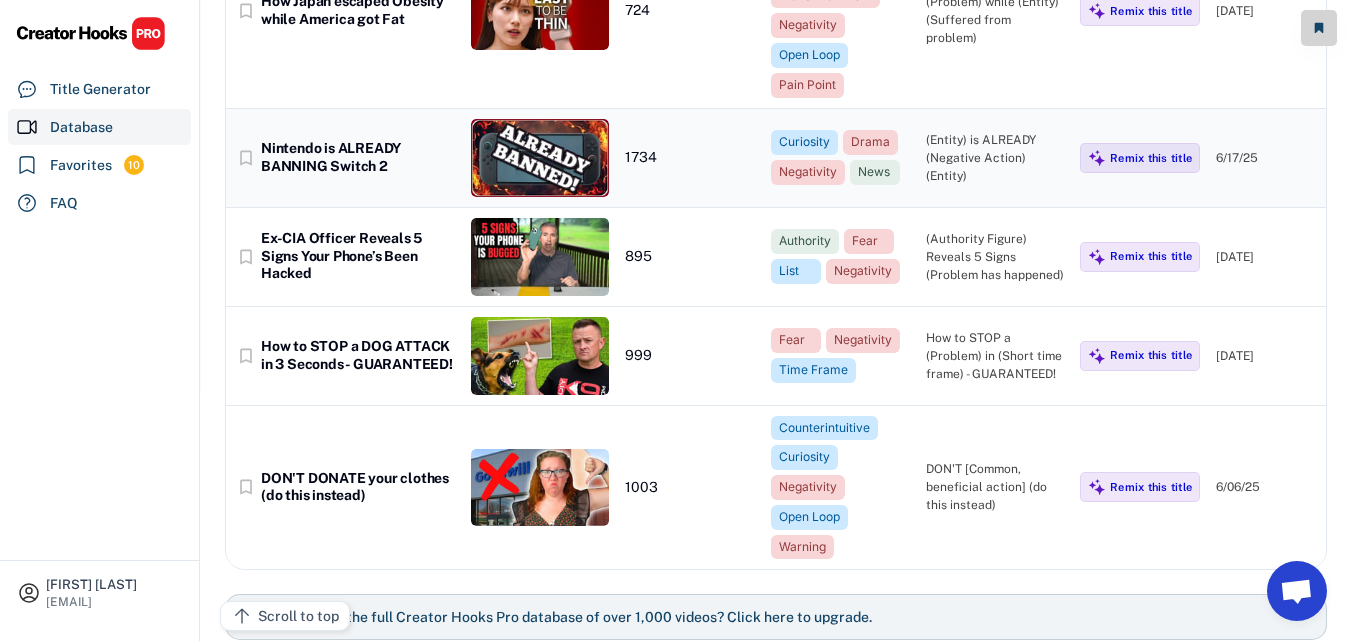 scroll, scrollTop: 396, scrollLeft: 0, axis: vertical 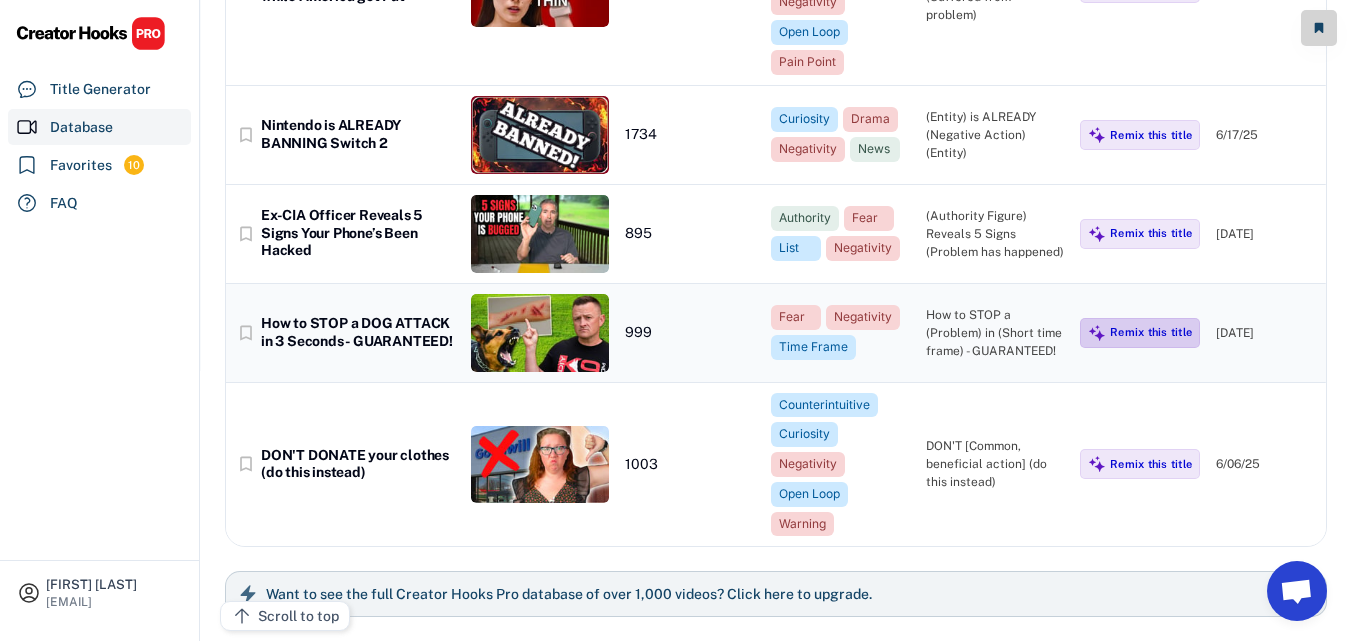 click on "Remix this title" at bounding box center [1151, 332] 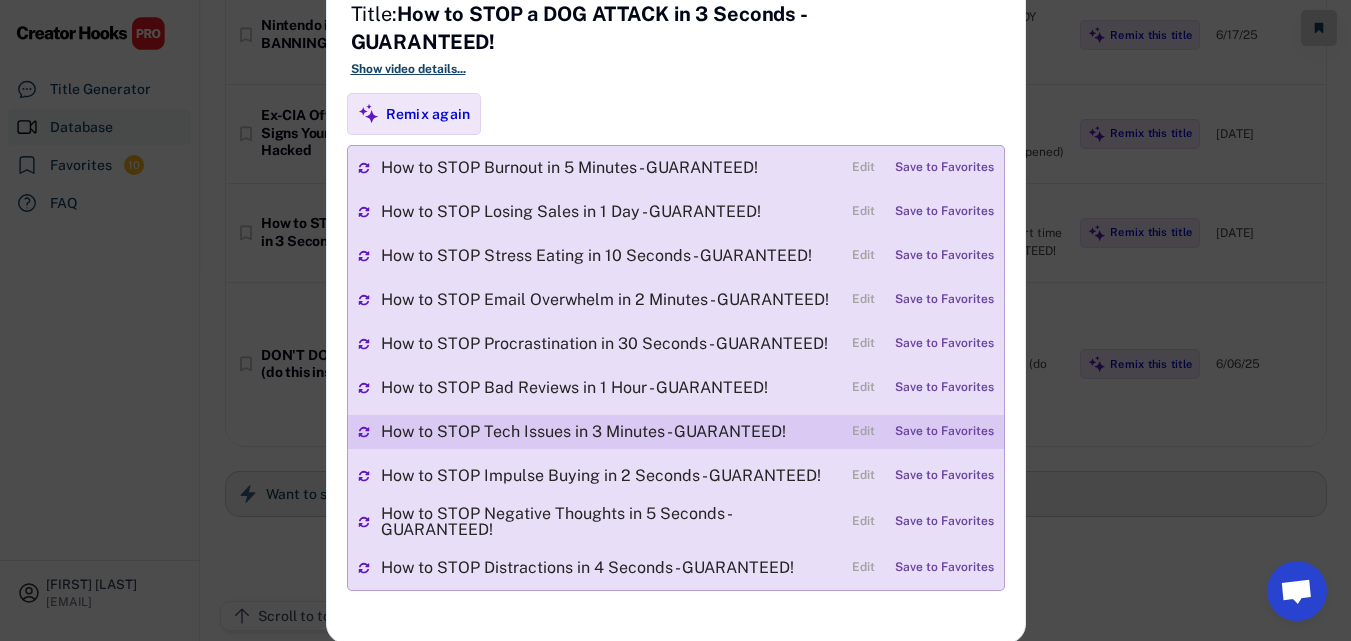scroll, scrollTop: 499, scrollLeft: 0, axis: vertical 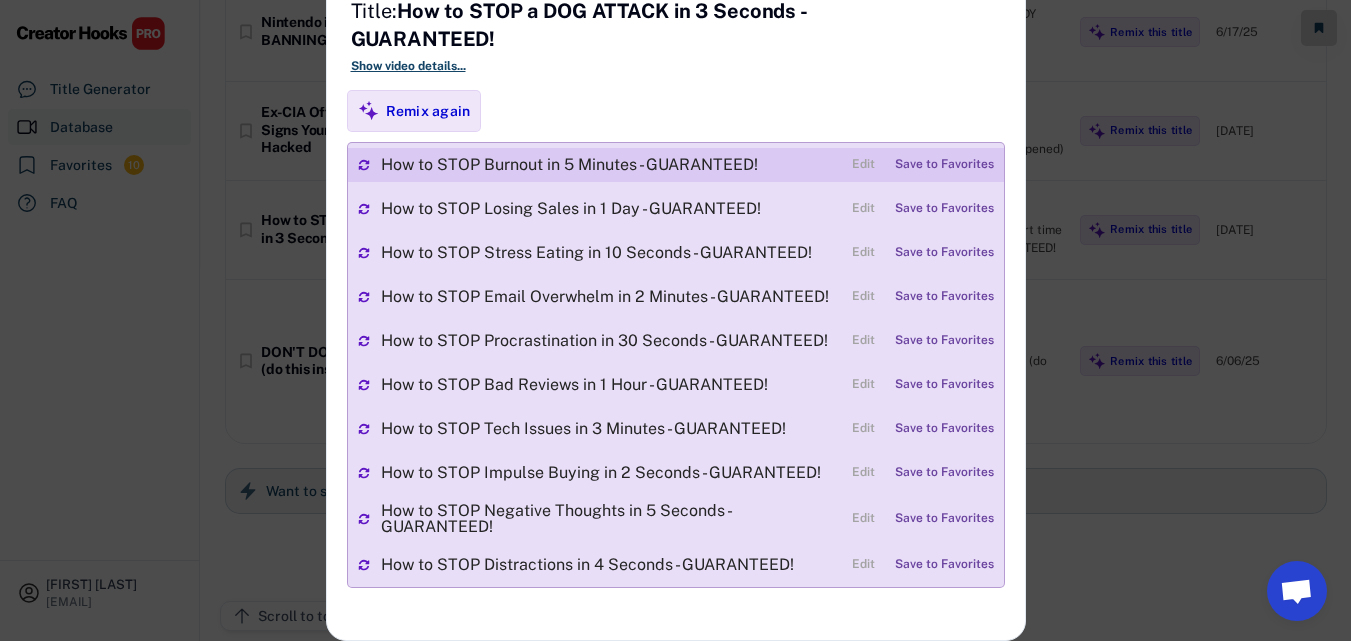click on "Save to Favorites" at bounding box center (944, 165) 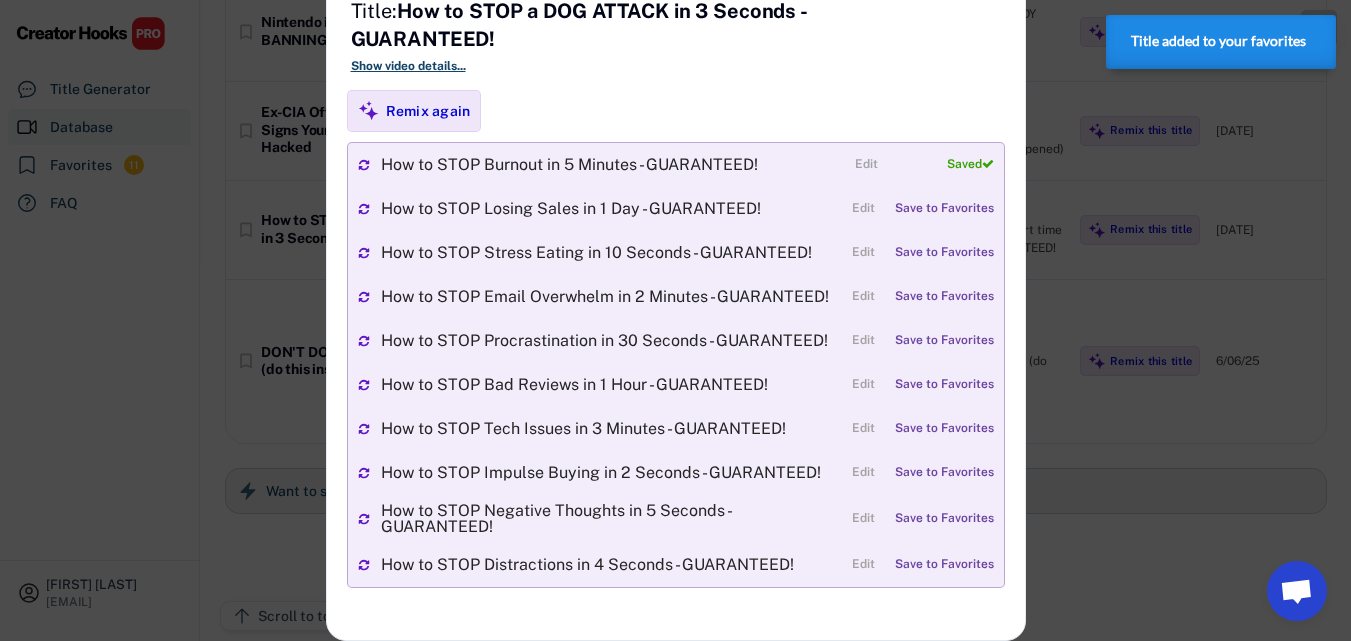click at bounding box center [675, 320] 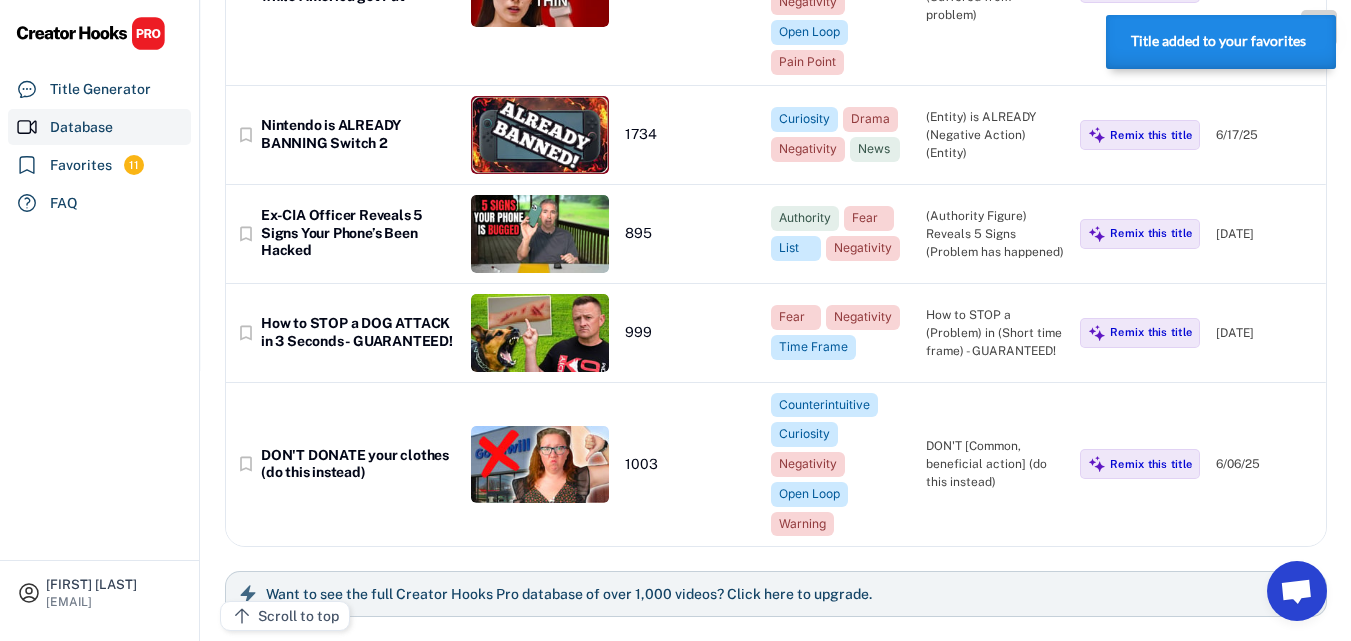scroll, scrollTop: 396, scrollLeft: 0, axis: vertical 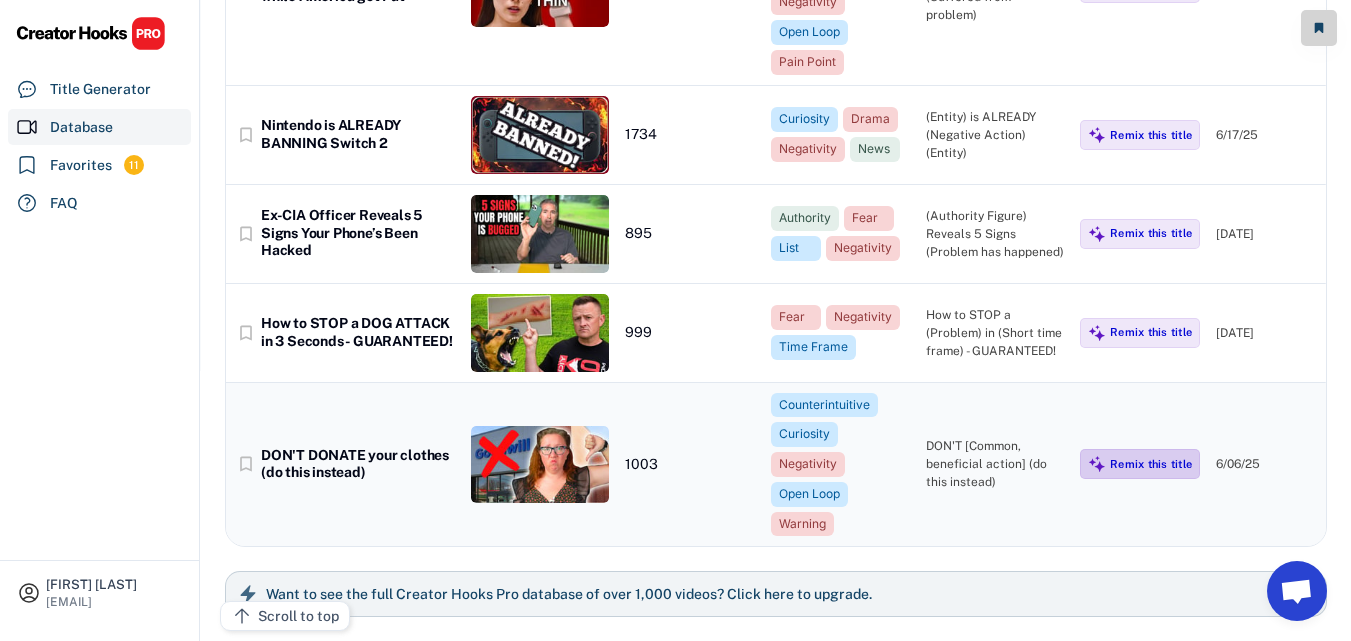 click on "Remix this title" at bounding box center (1151, 464) 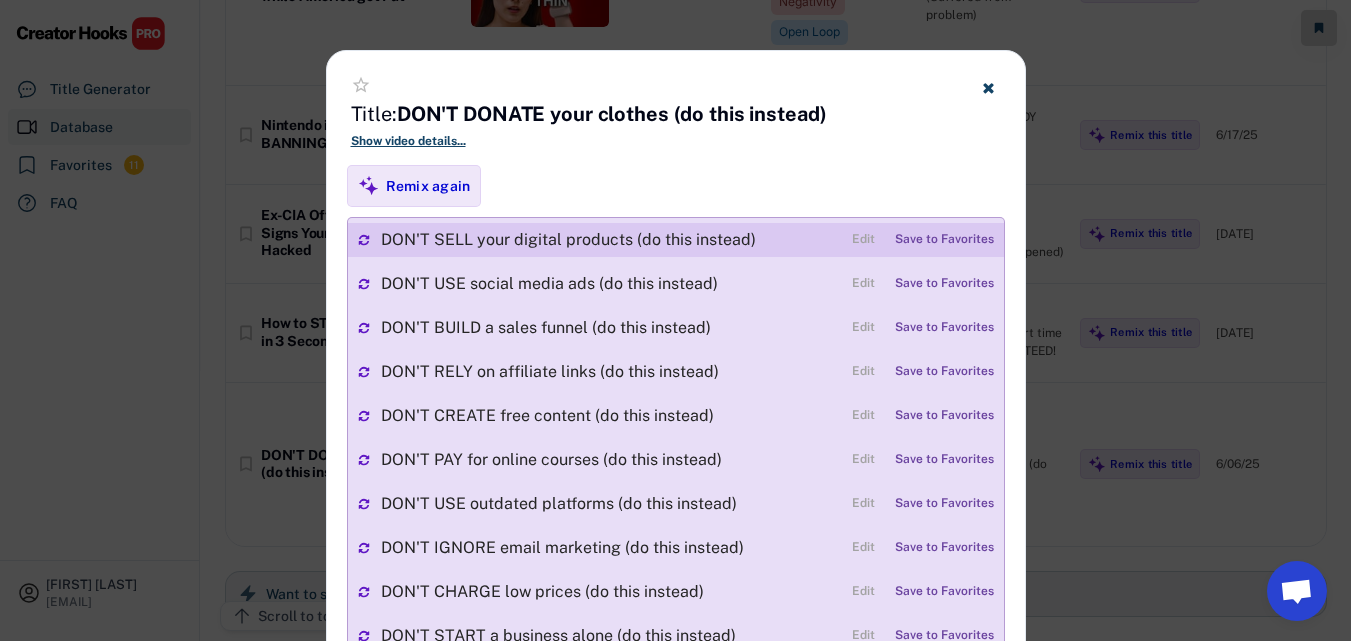 click on "DON'T SELL your digital products (do this instead) Edit Save to Favorites" at bounding box center (676, 240) 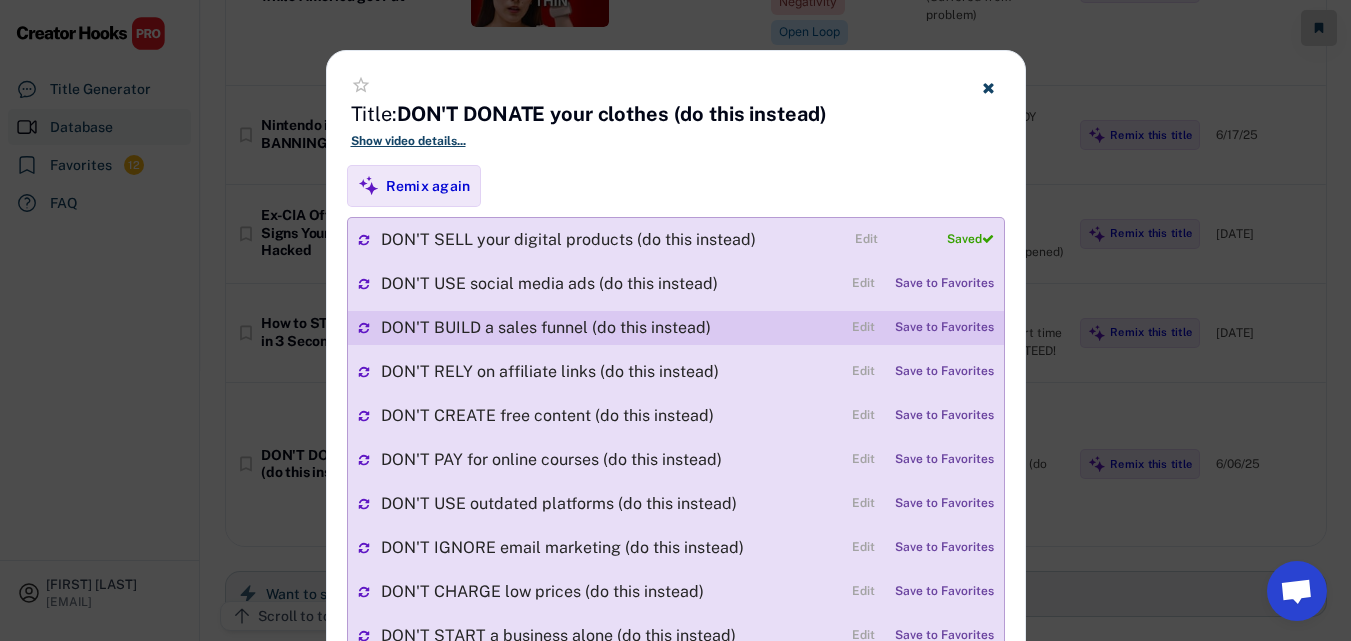click on "Save to Favorites" at bounding box center (944, 328) 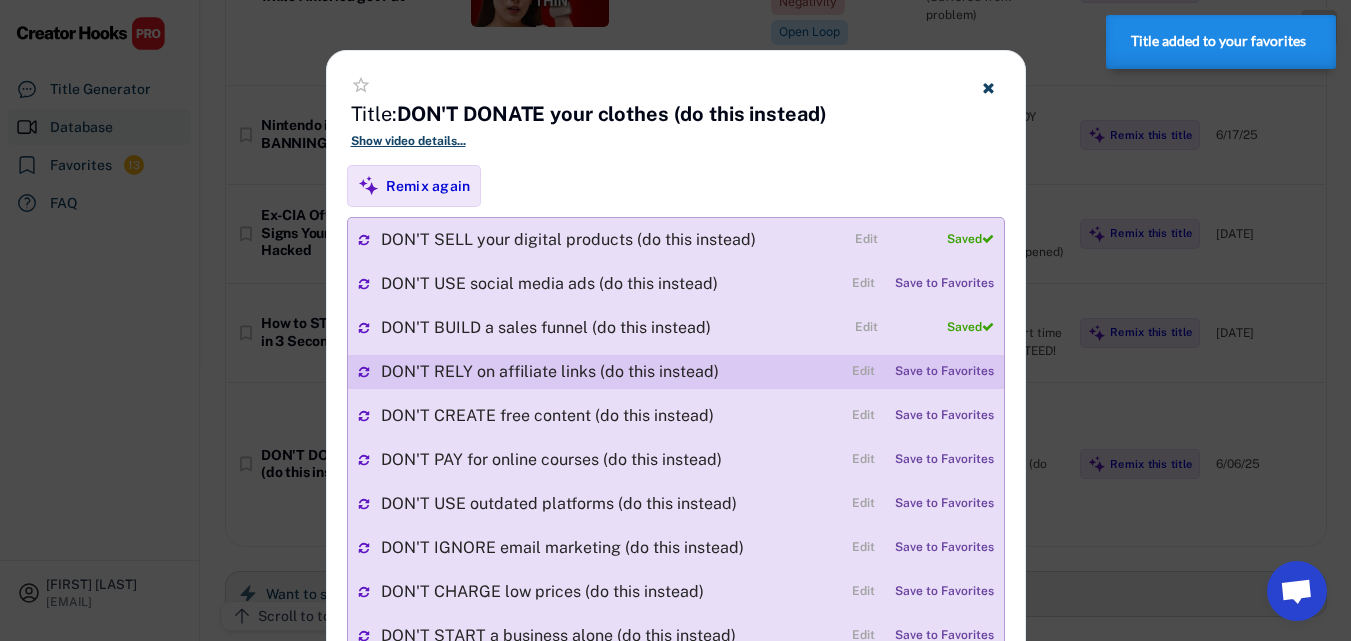 scroll, scrollTop: 467, scrollLeft: 0, axis: vertical 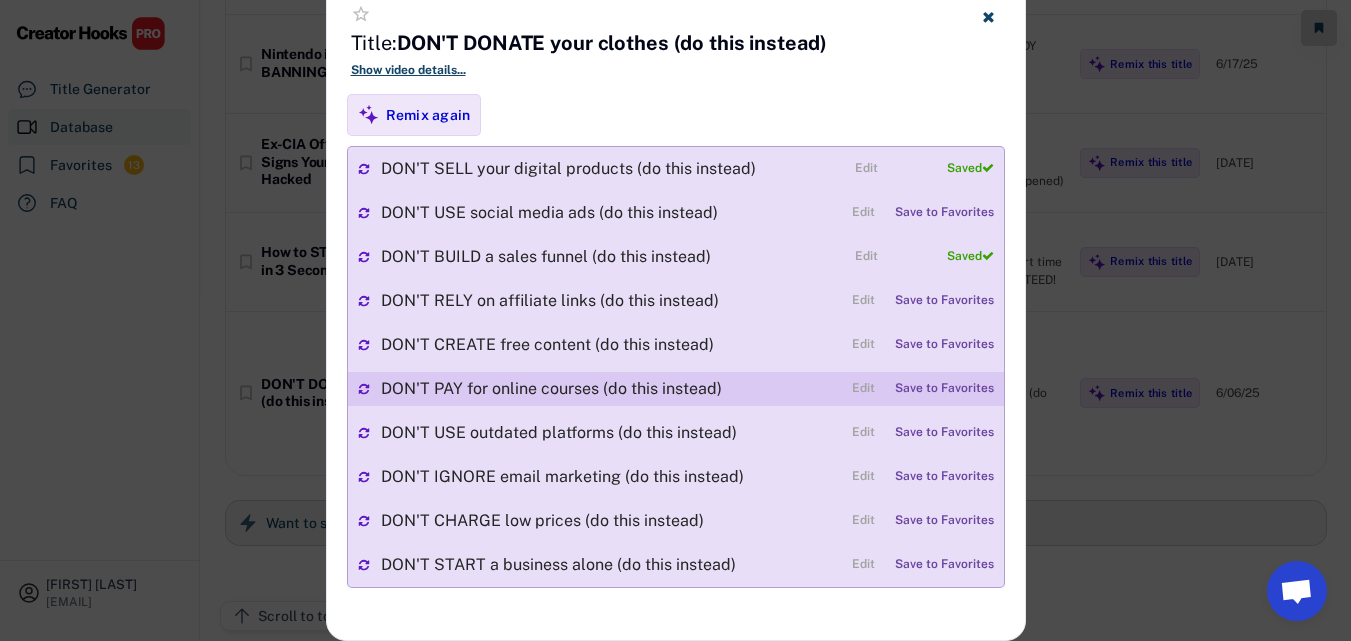 click on "Save to Favorites" at bounding box center (944, 389) 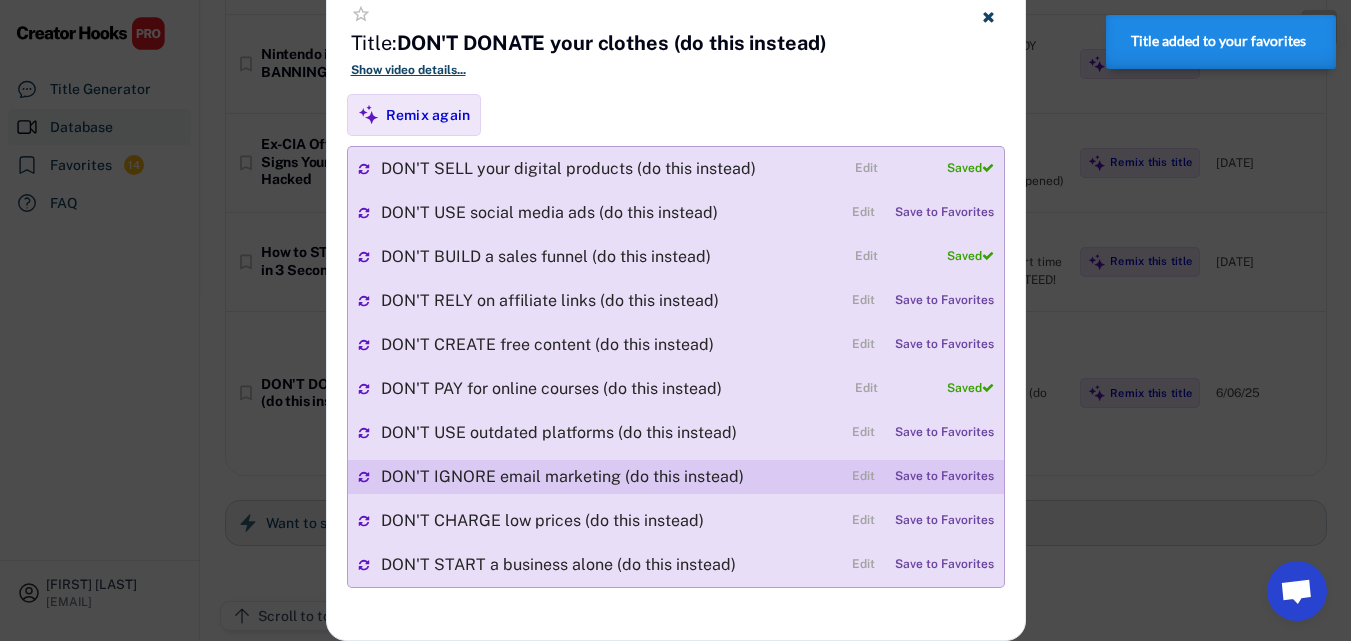 click on "DON'T IGNORE email marketing (do this instead) Edit Save to Favorites" at bounding box center (676, 477) 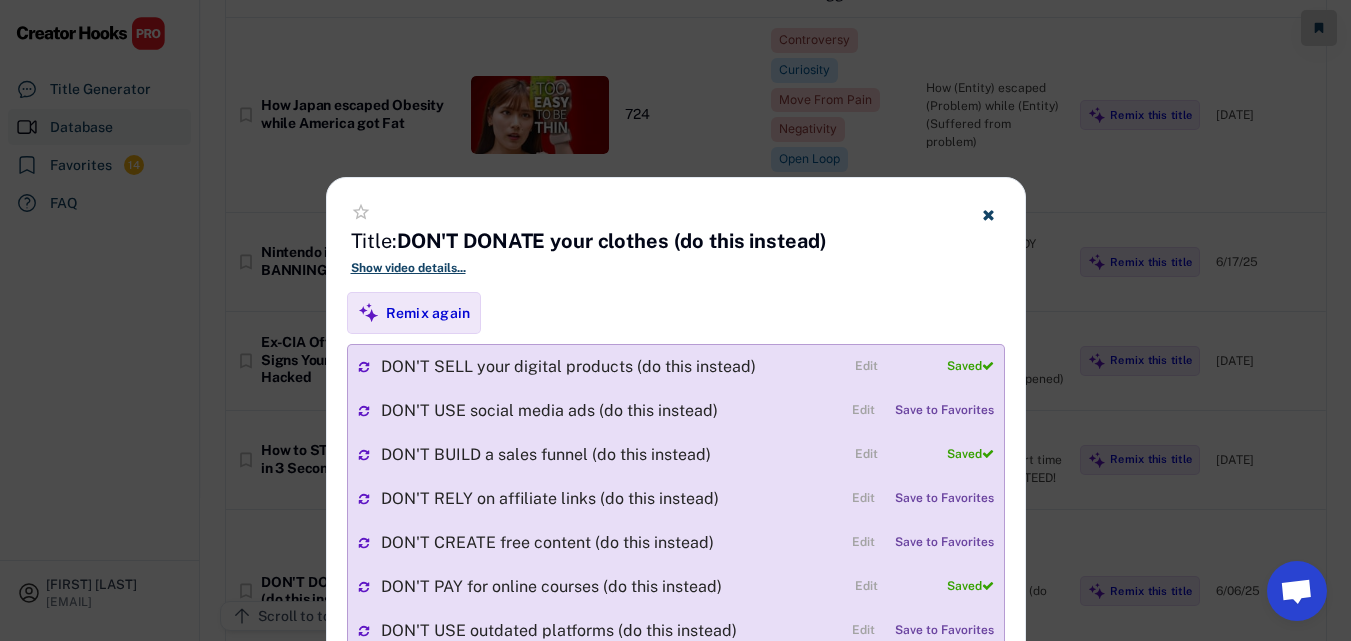 scroll, scrollTop: 267, scrollLeft: 0, axis: vertical 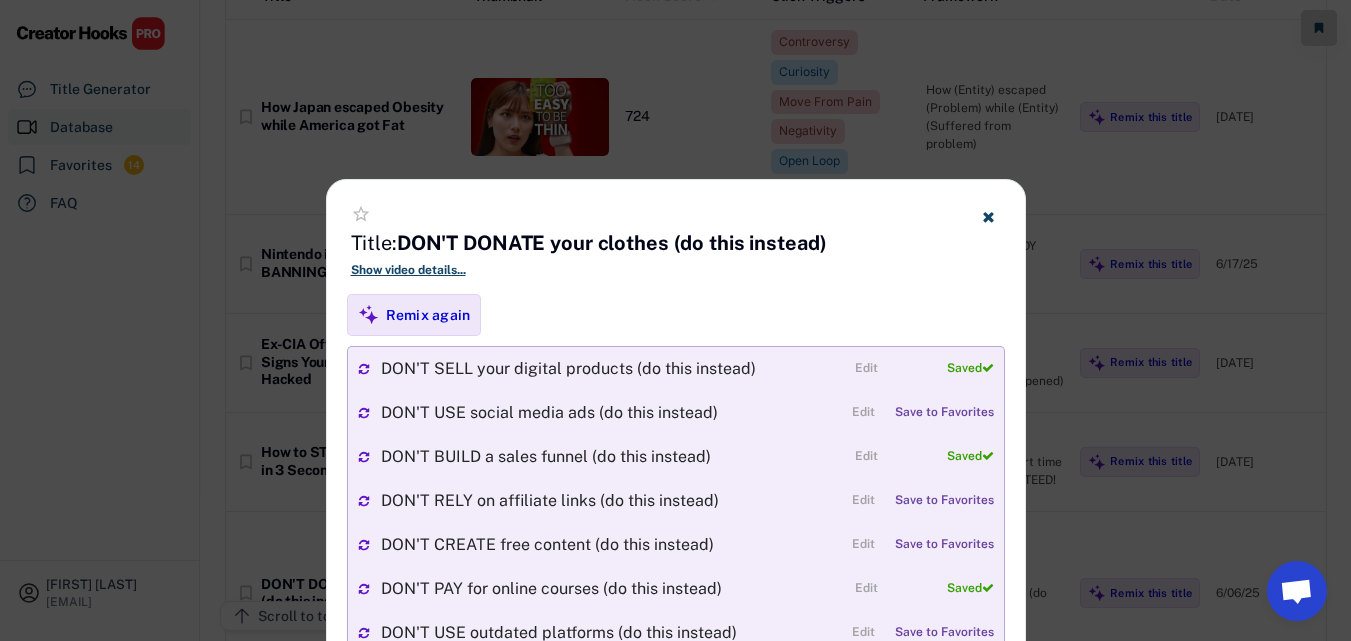 click 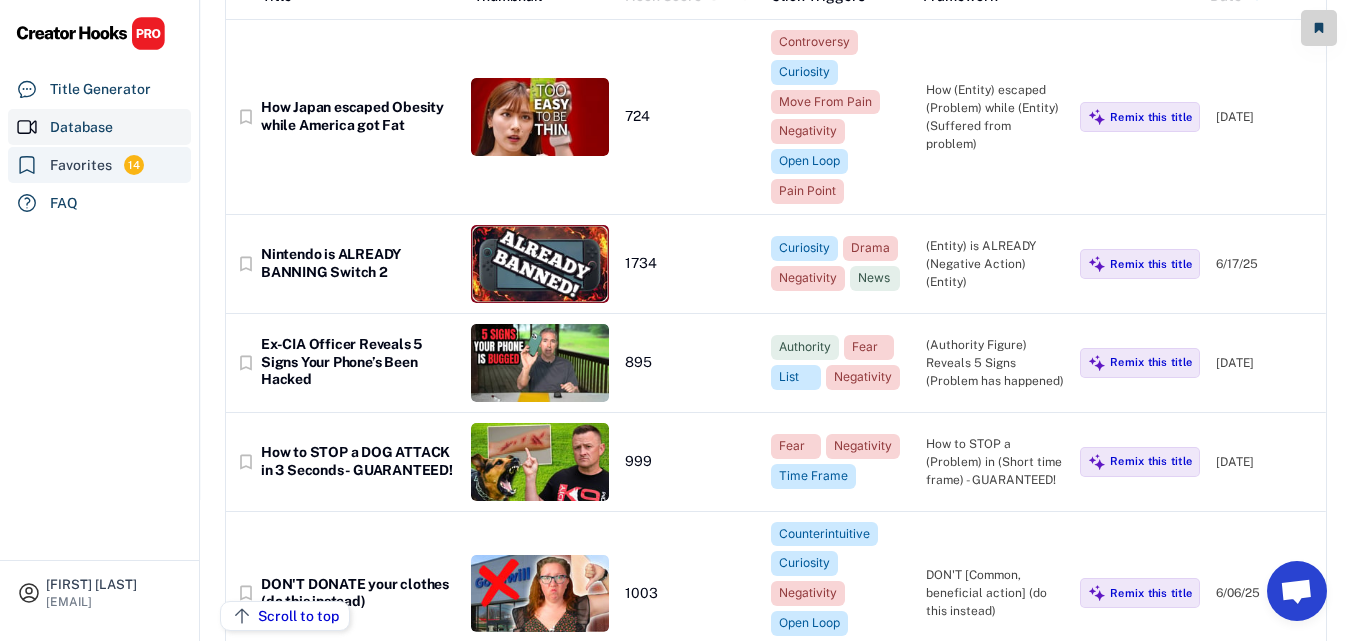 click on "Favorites" at bounding box center [81, 165] 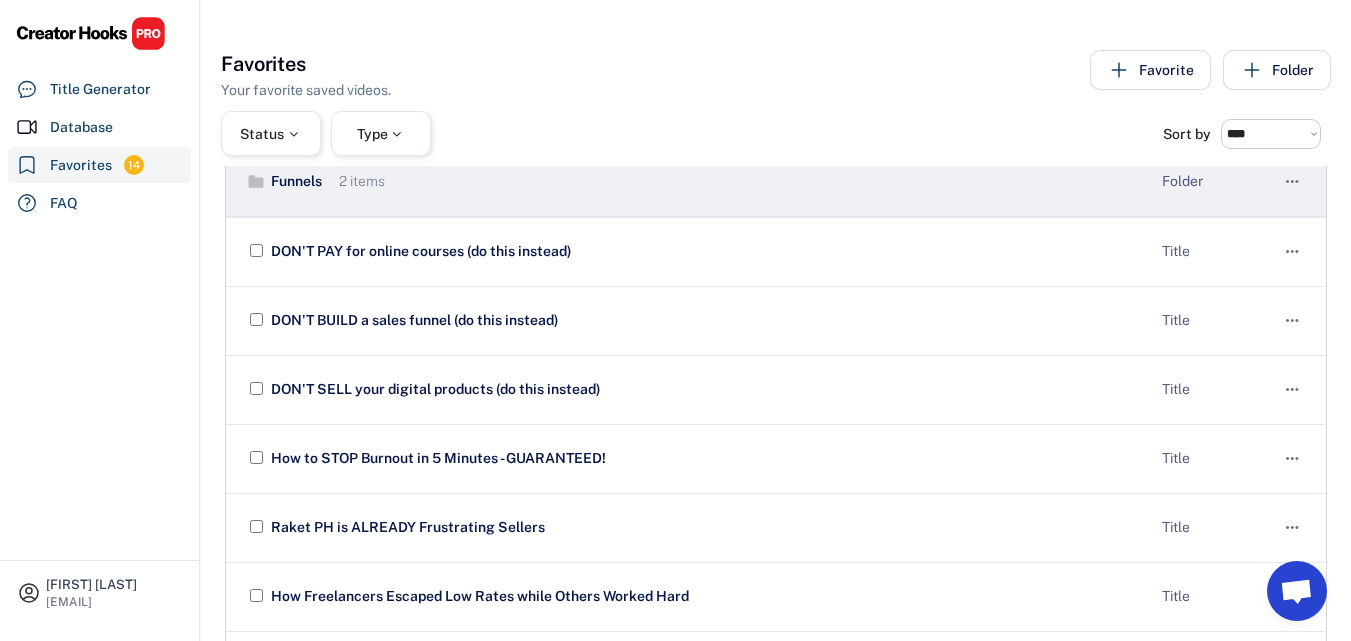 scroll, scrollTop: 100, scrollLeft: 0, axis: vertical 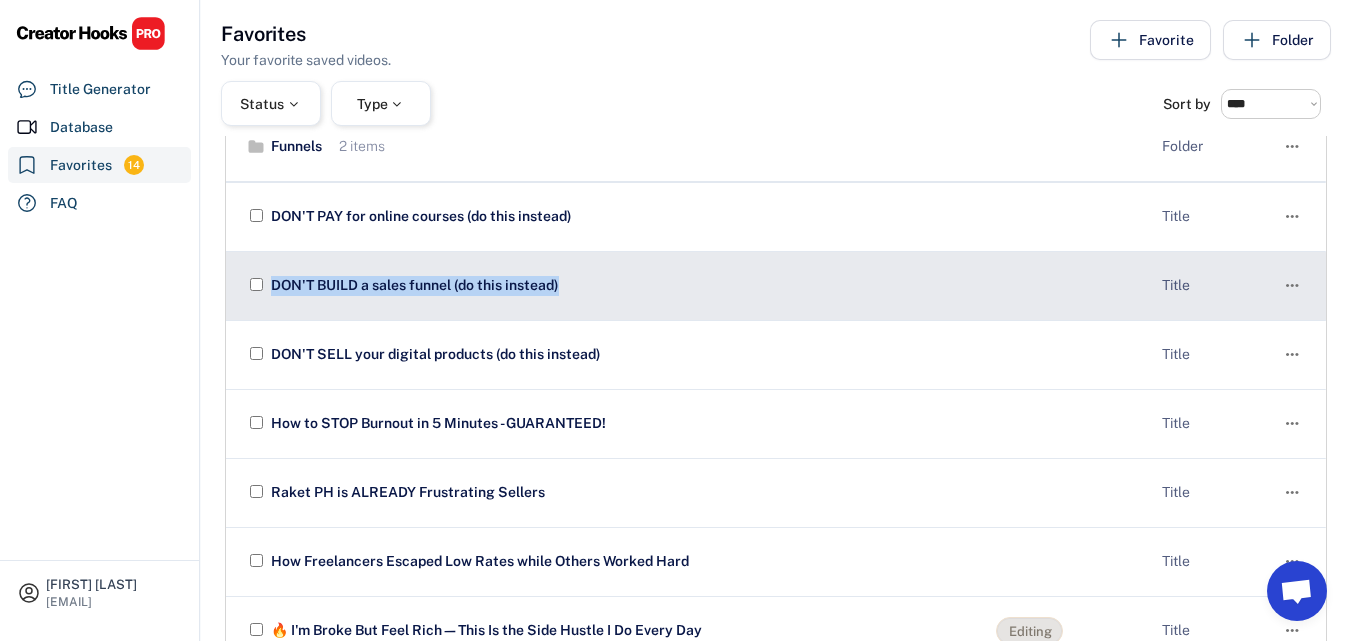 drag, startPoint x: 668, startPoint y: 297, endPoint x: 271, endPoint y: 304, distance: 397.0617 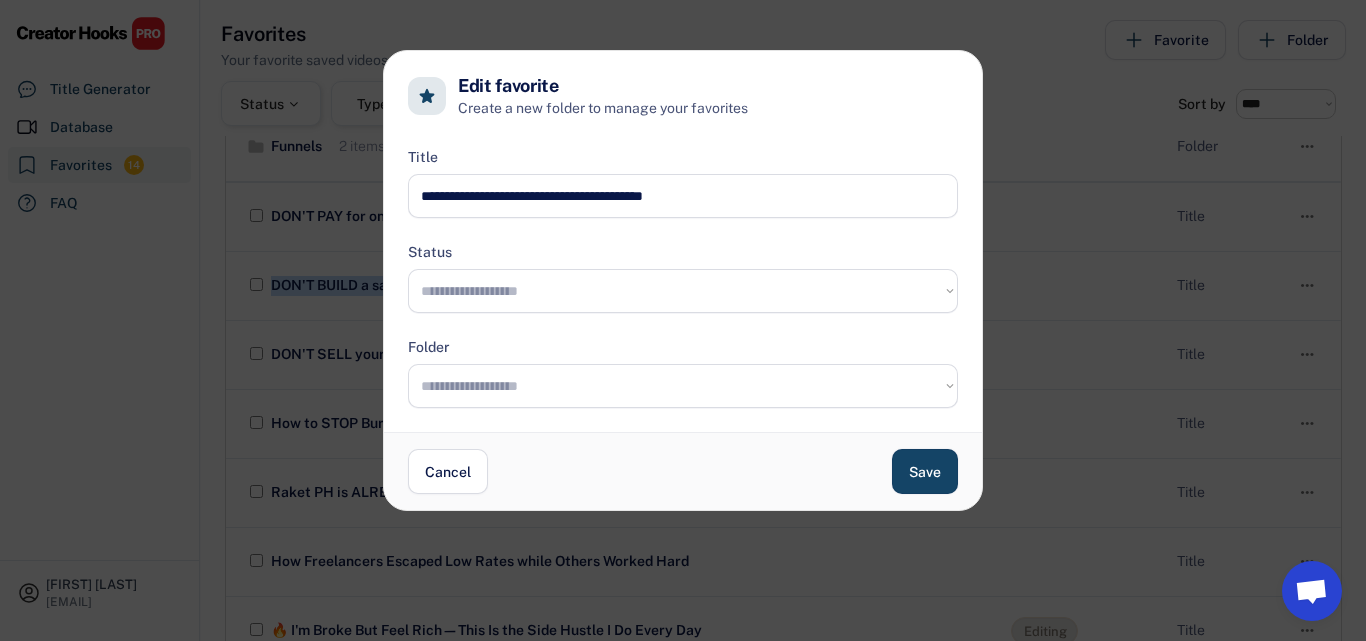 click on "**********" at bounding box center (683, 291) 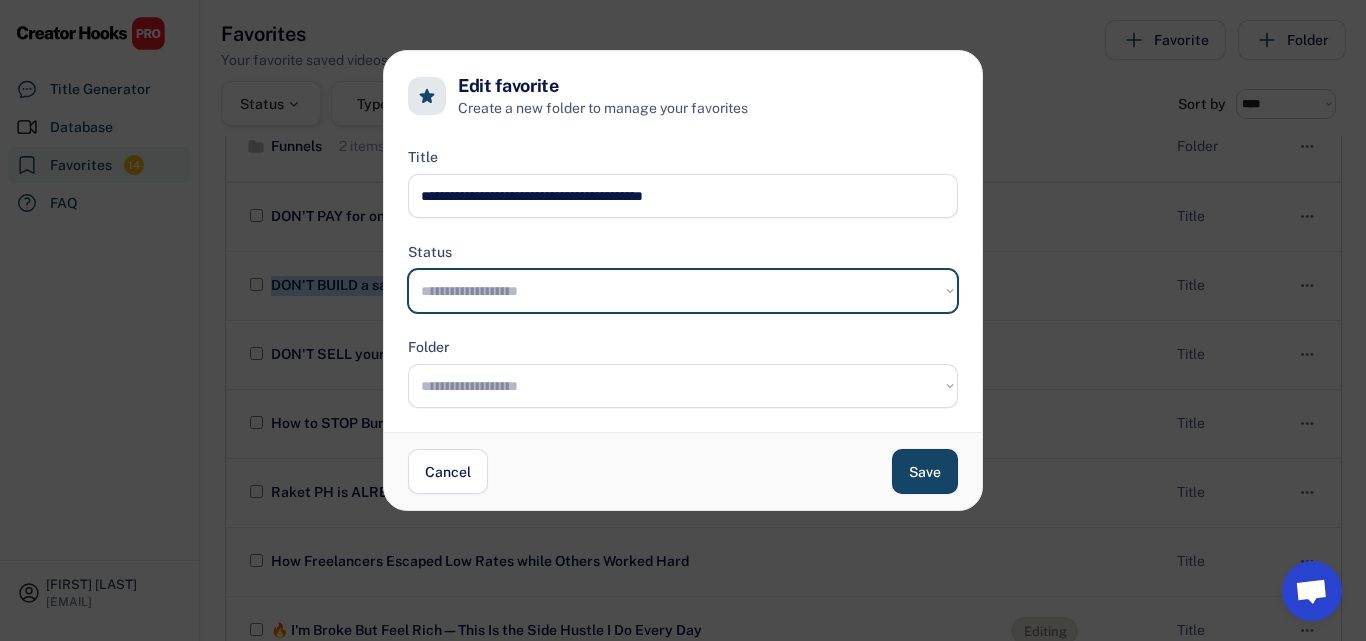 select on "**********" 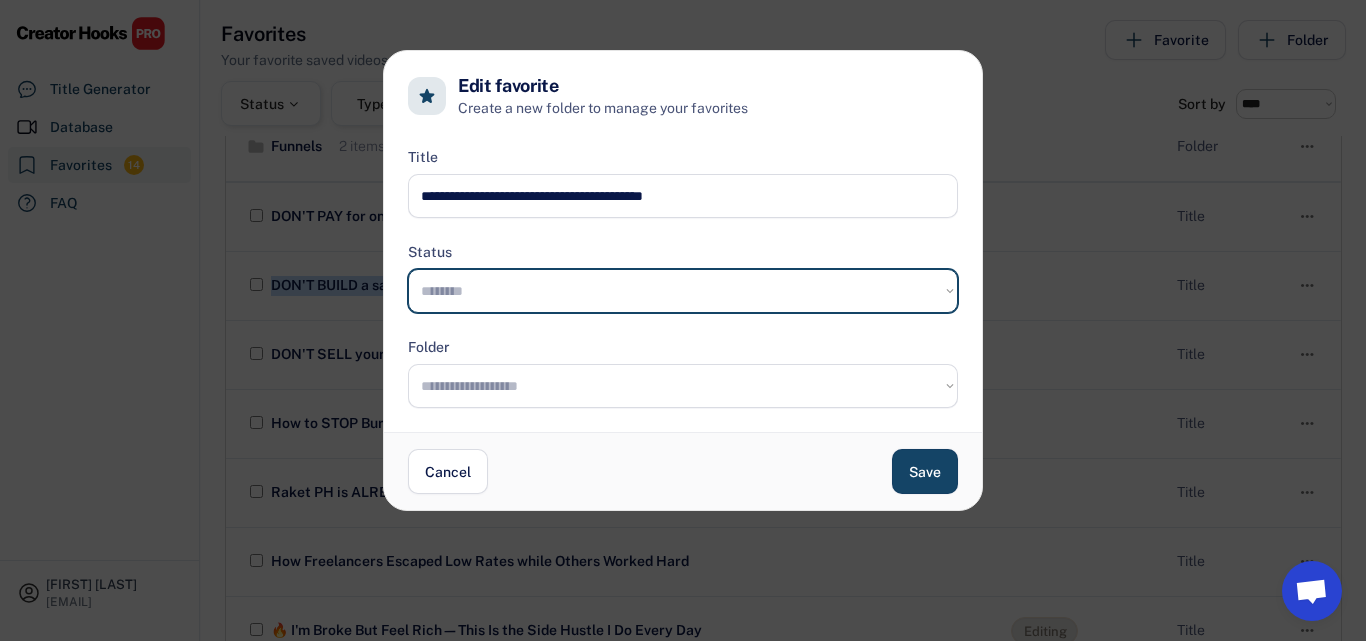 click on "**********" at bounding box center [683, 291] 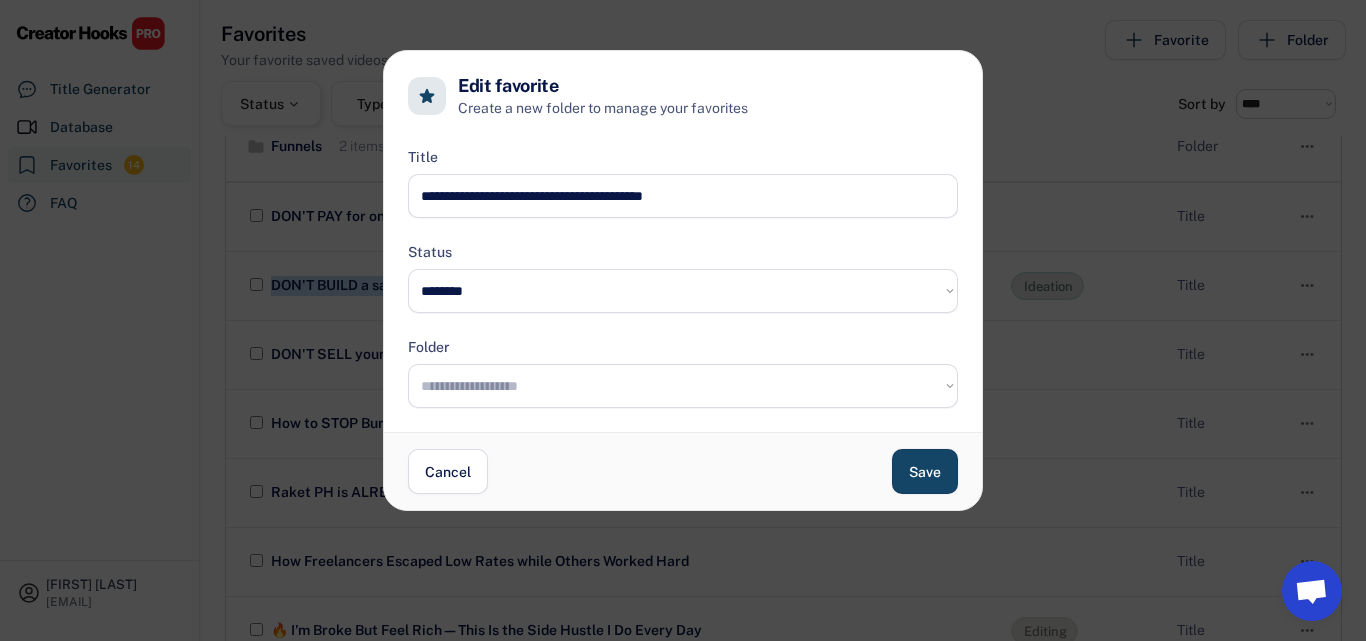 click on "**********" at bounding box center (683, 386) 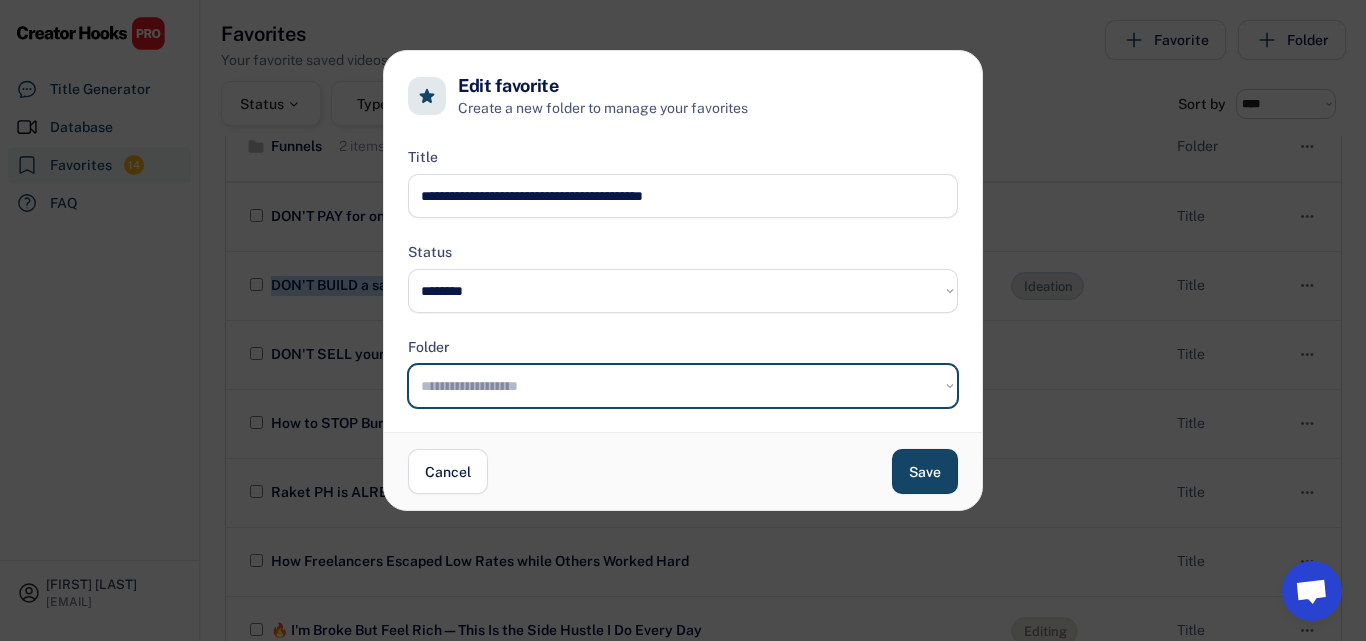 click on "**********" at bounding box center (683, 386) 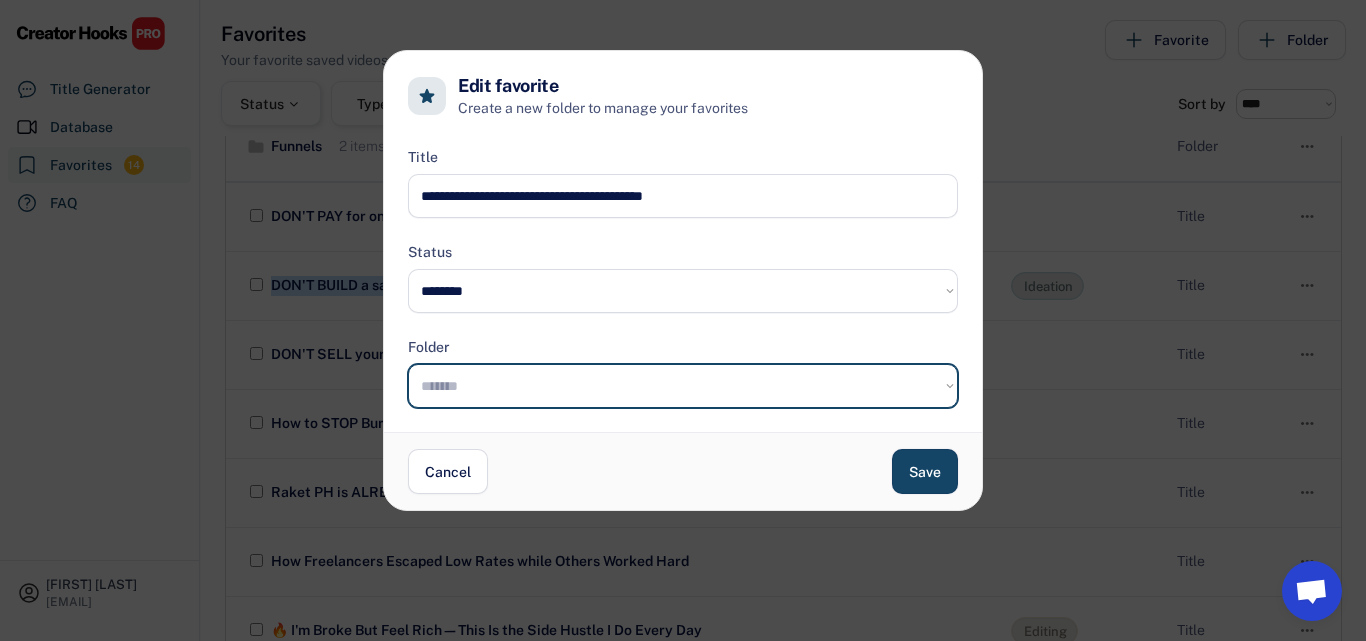click on "**********" at bounding box center [683, 386] 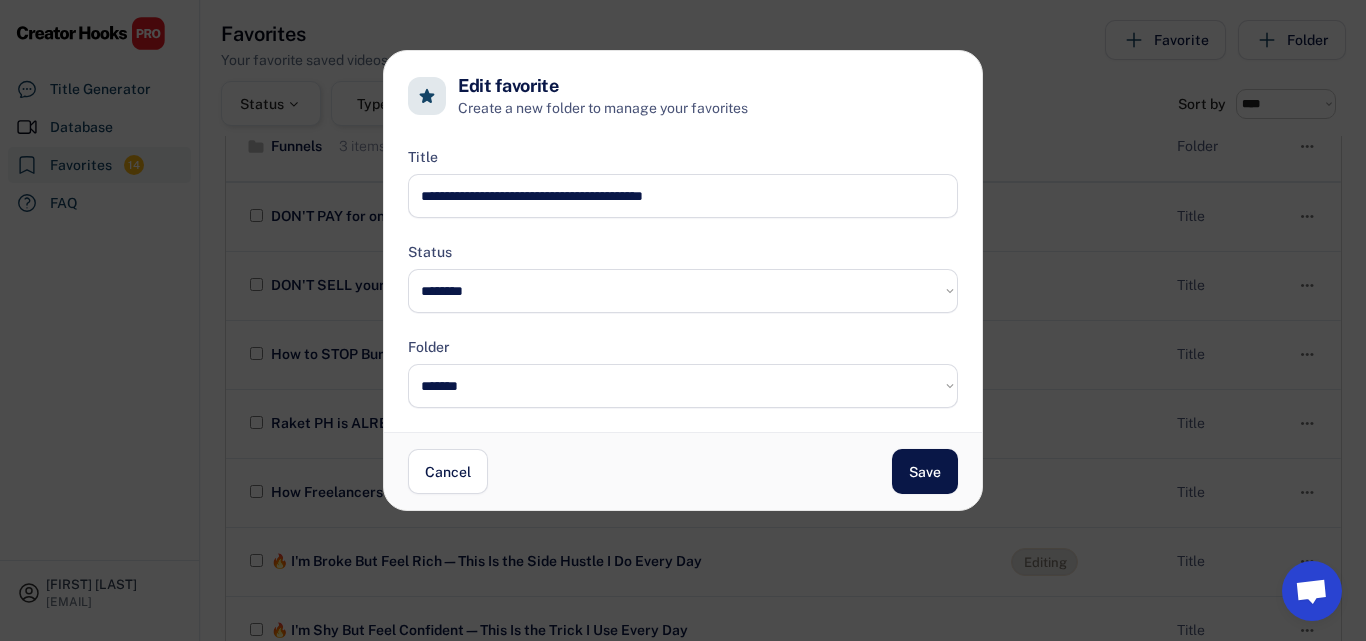 click on "Save" at bounding box center (925, 471) 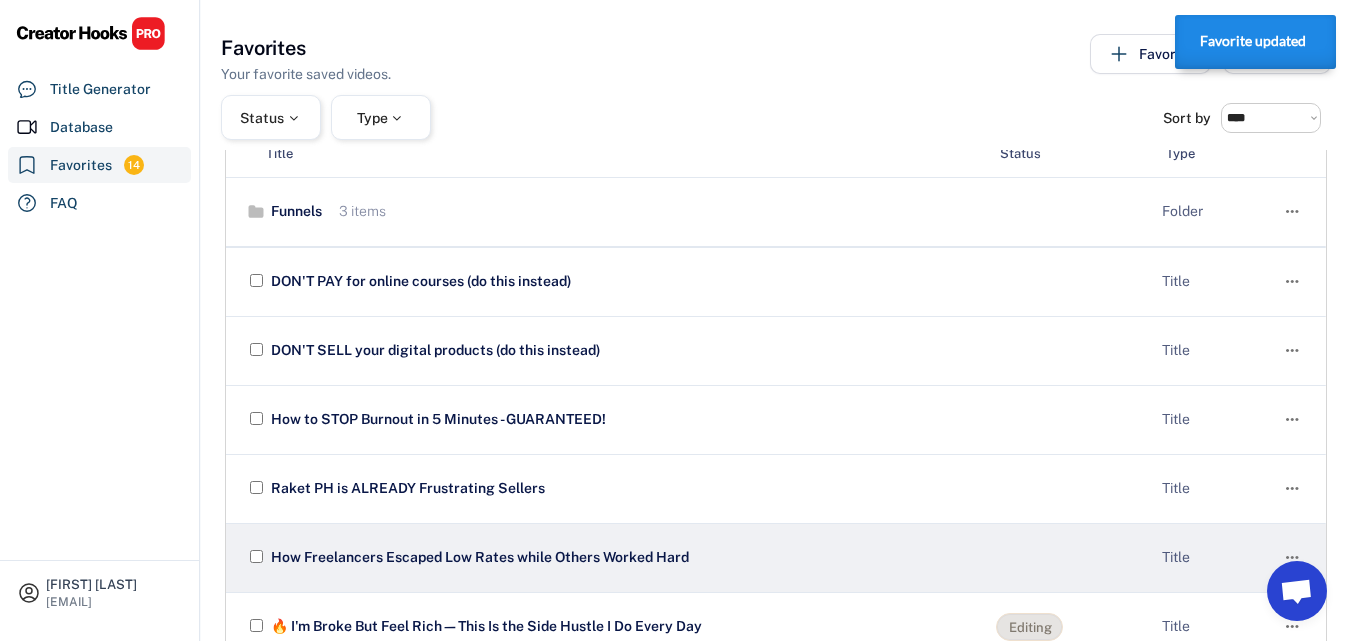scroll, scrollTop: 0, scrollLeft: 0, axis: both 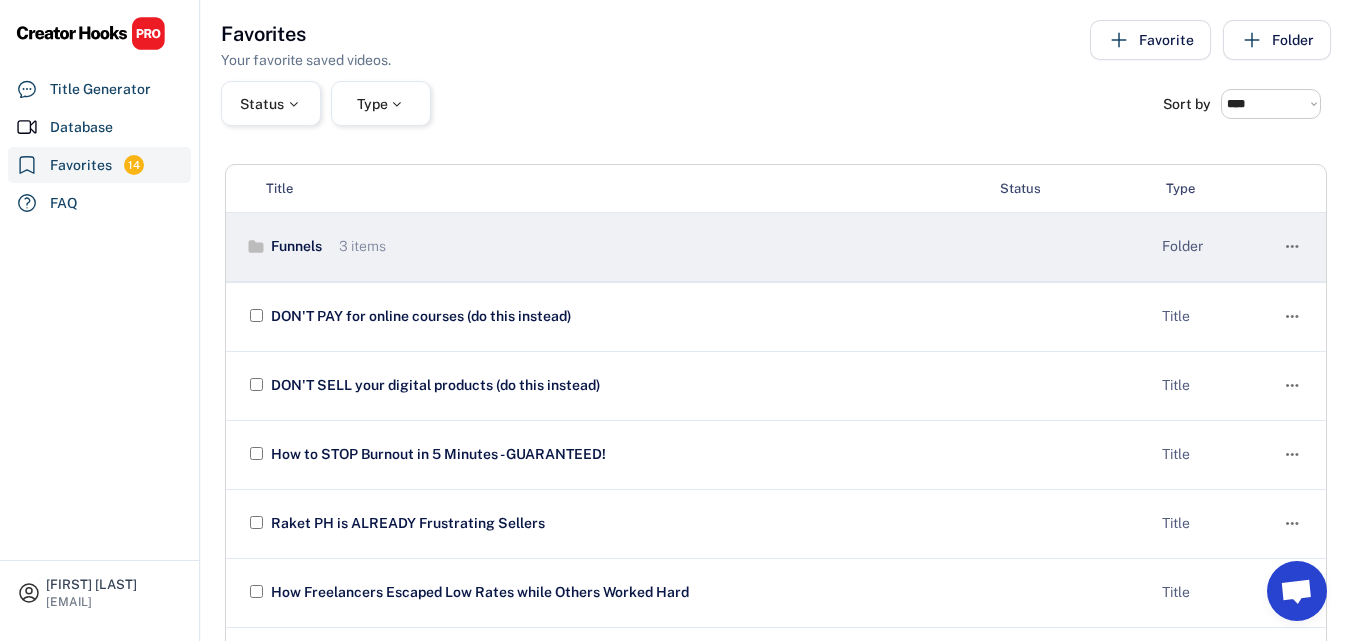 click on "Funnels 3 items" at bounding box center (613, 247) 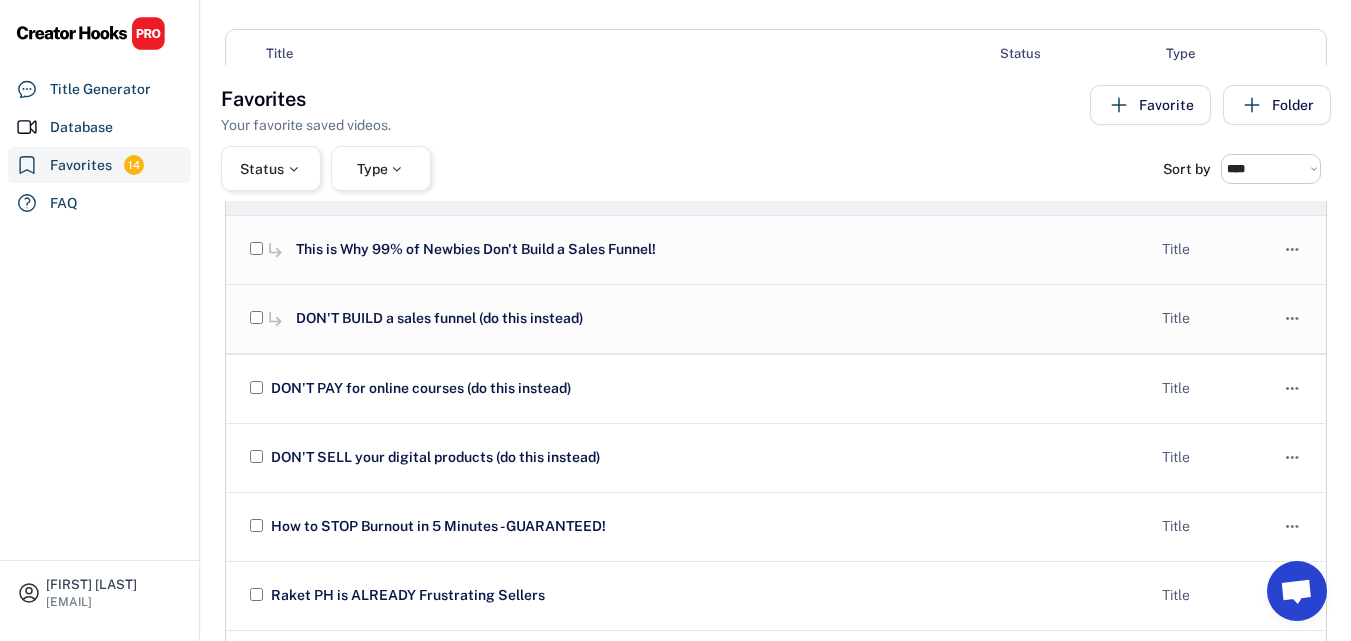 scroll, scrollTop: 100, scrollLeft: 0, axis: vertical 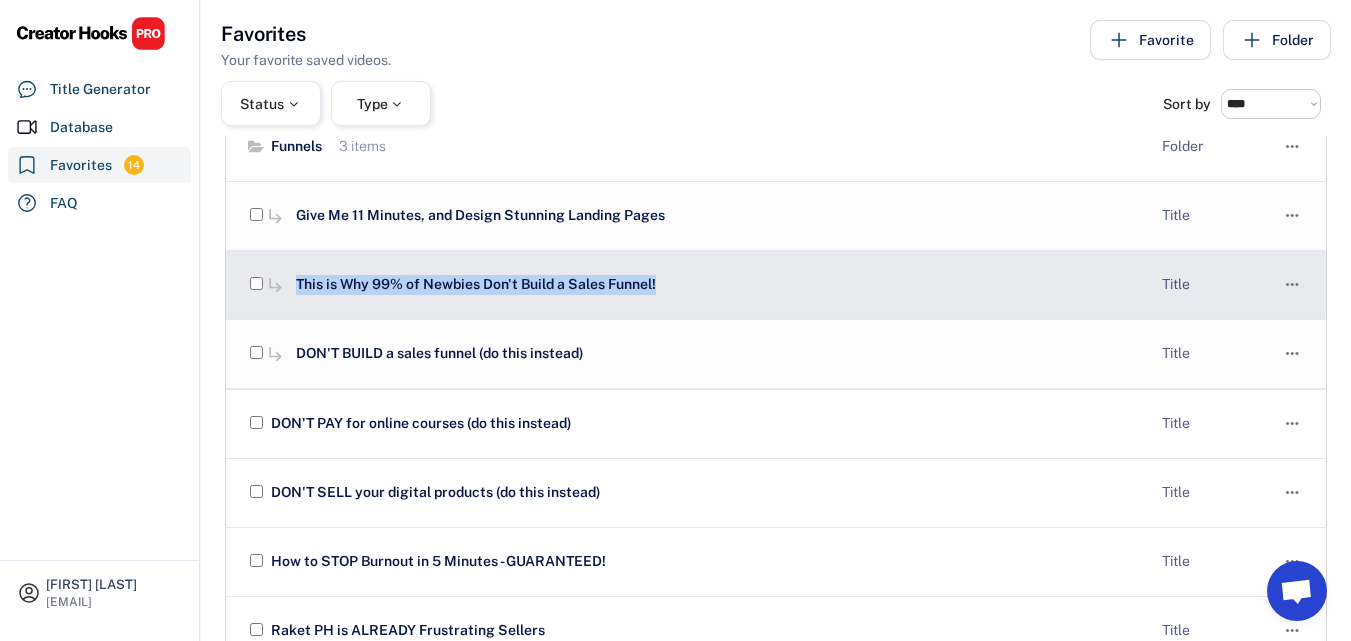 drag, startPoint x: 680, startPoint y: 282, endPoint x: 290, endPoint y: 292, distance: 390.12817 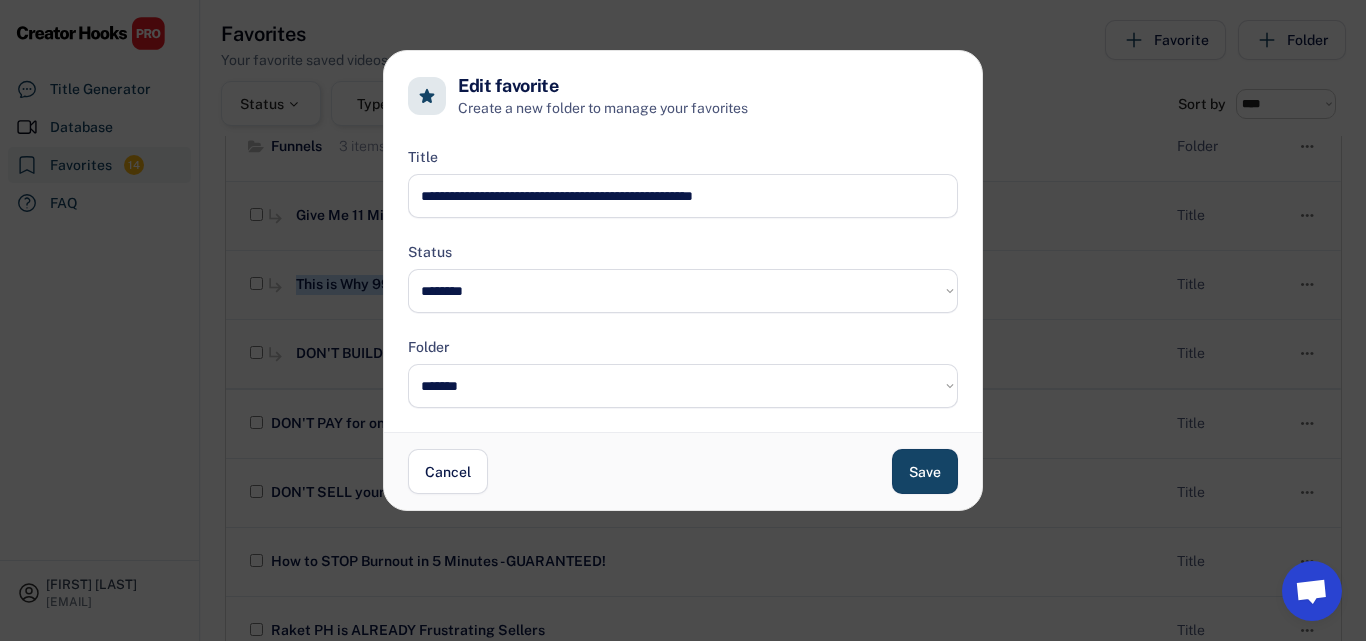 copy on "This is Why 99% of Newbies Don't Build a Sales Funnel!" 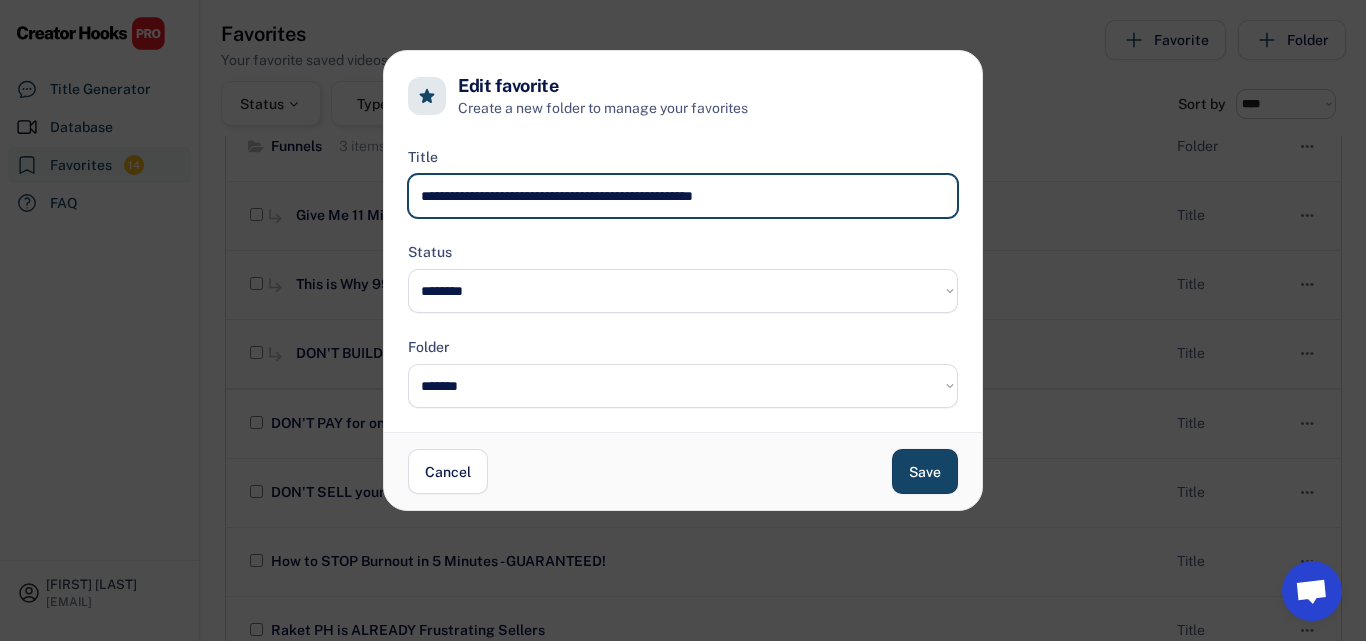 drag, startPoint x: 873, startPoint y: 199, endPoint x: 348, endPoint y: 209, distance: 525.0952 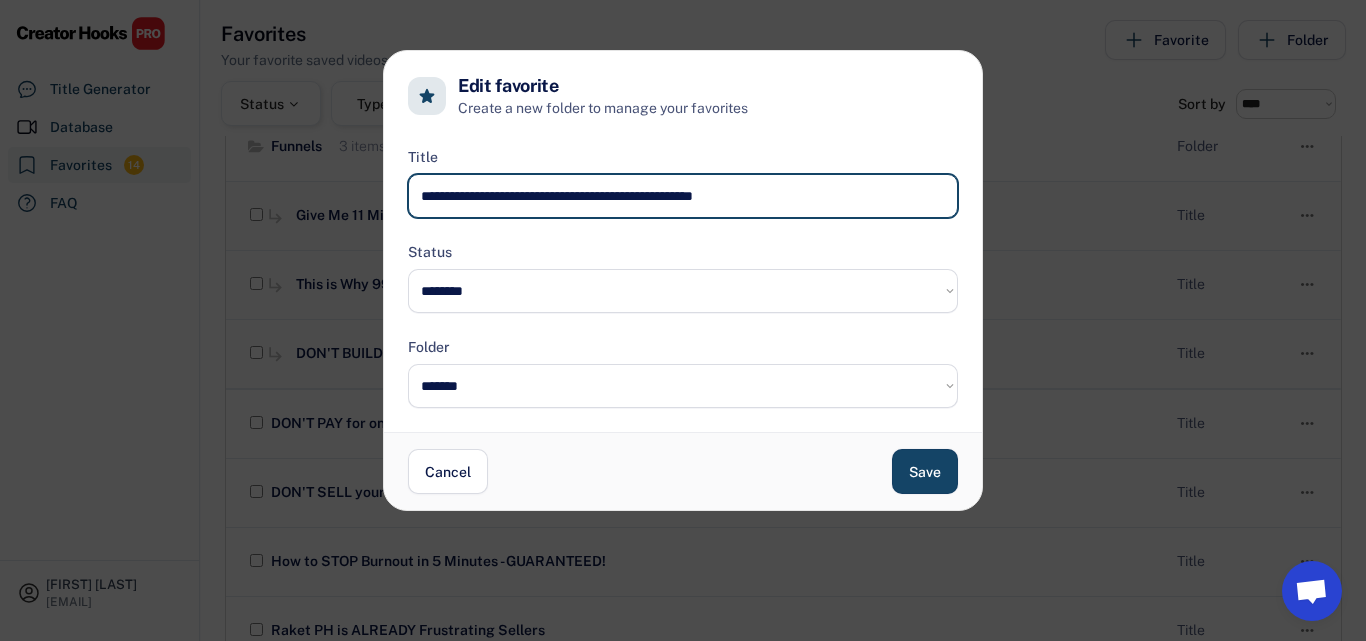 click on "**********" at bounding box center [683, 291] 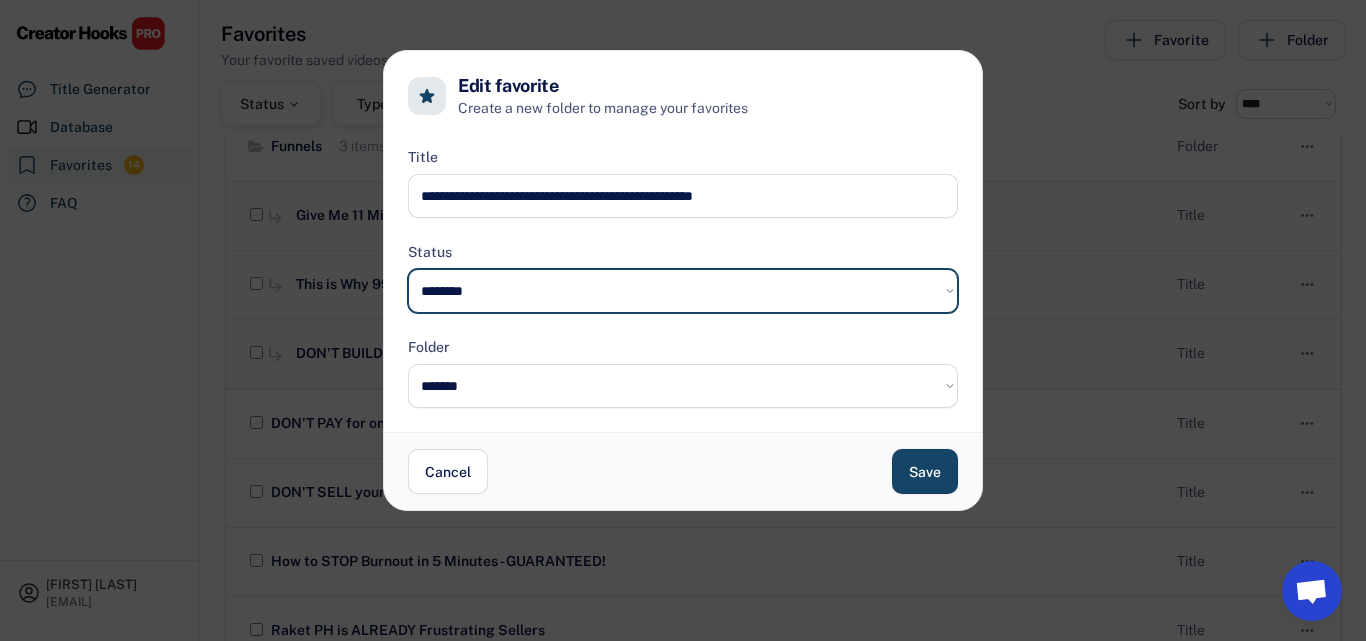 select on "*********" 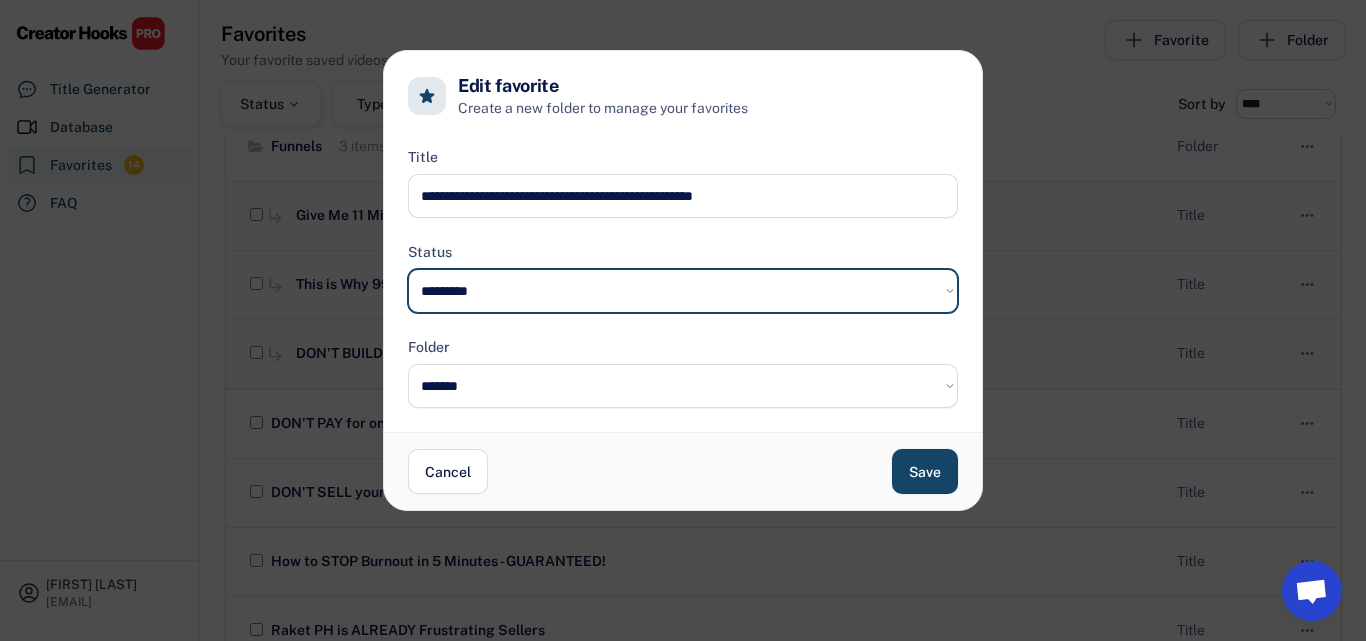 click on "**********" at bounding box center [683, 291] 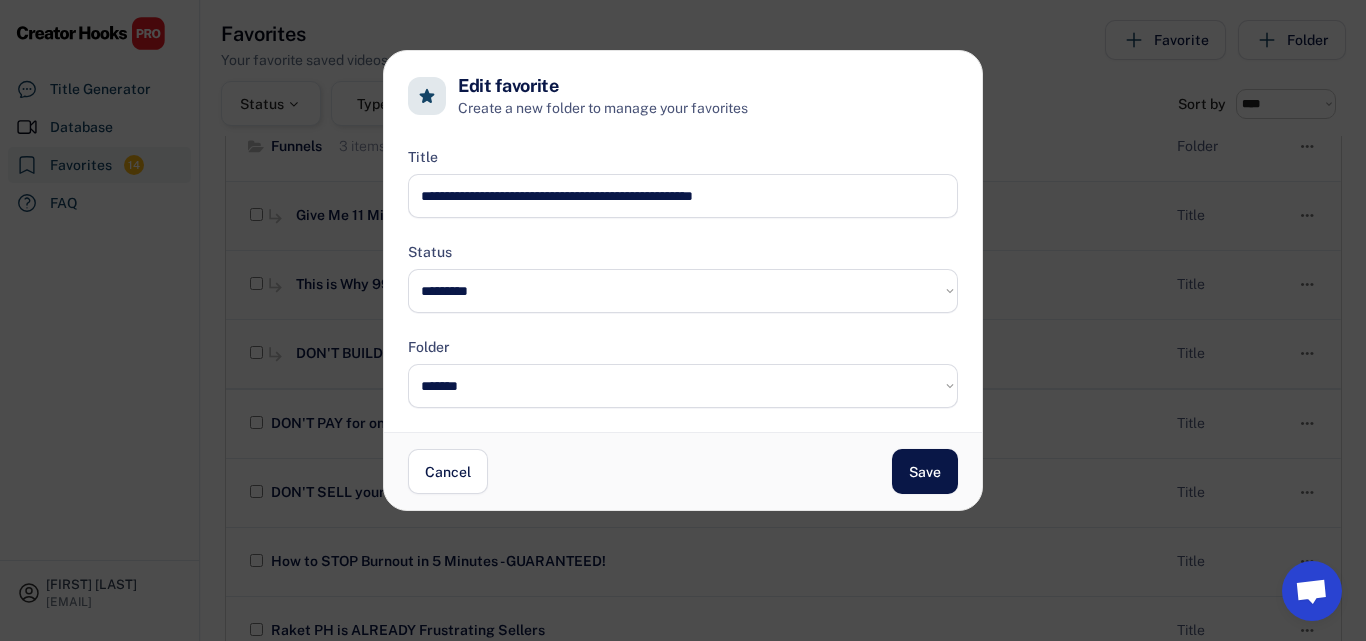 click on "Save" at bounding box center (925, 471) 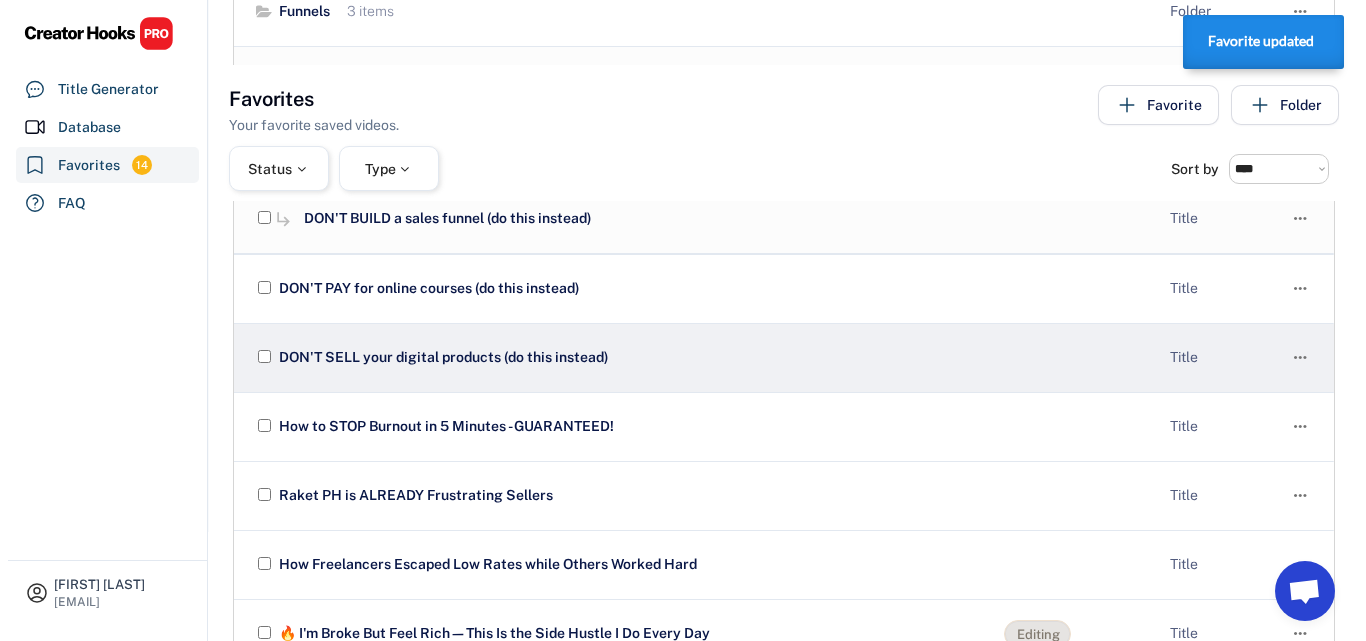 scroll, scrollTop: 200, scrollLeft: 0, axis: vertical 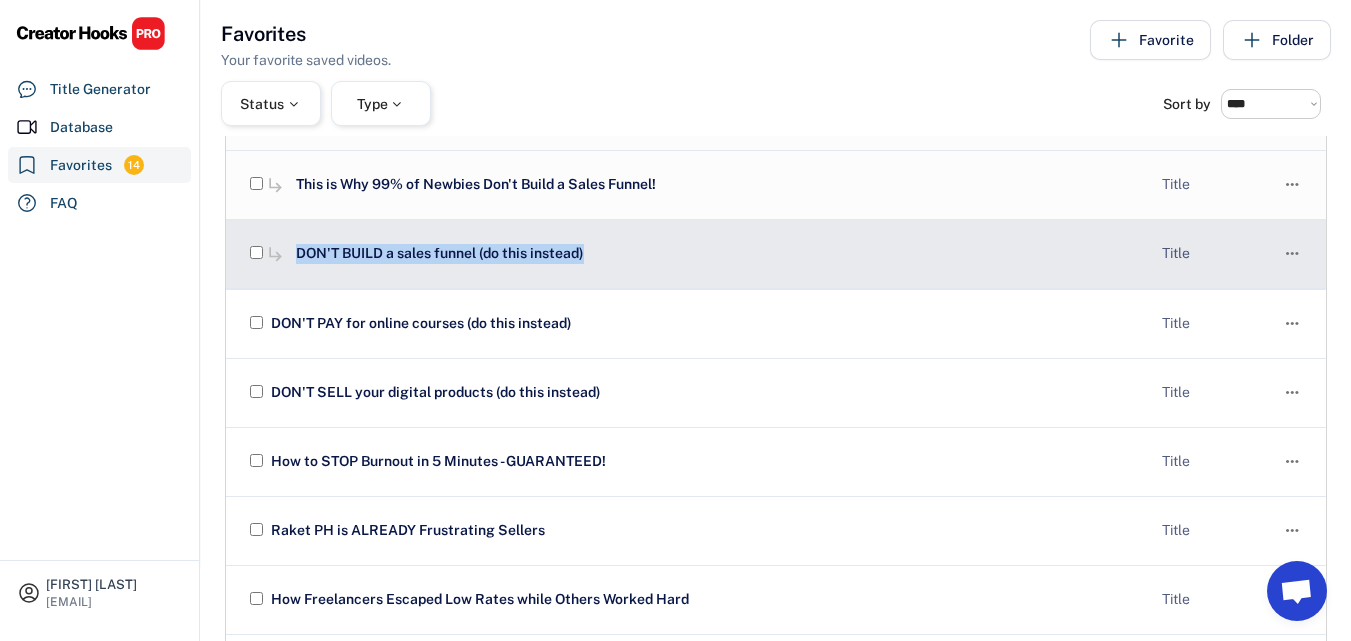 drag, startPoint x: 690, startPoint y: 253, endPoint x: 298, endPoint y: 272, distance: 392.46017 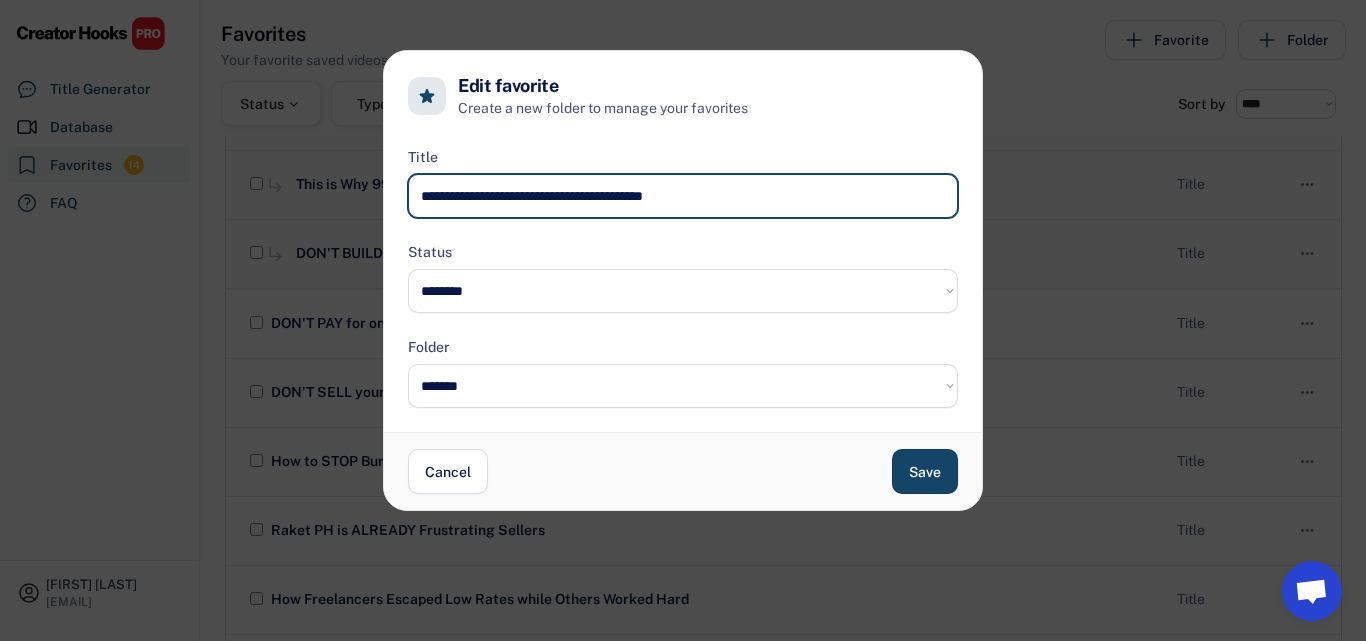 drag, startPoint x: 780, startPoint y: 205, endPoint x: 200, endPoint y: 239, distance: 580.9957 